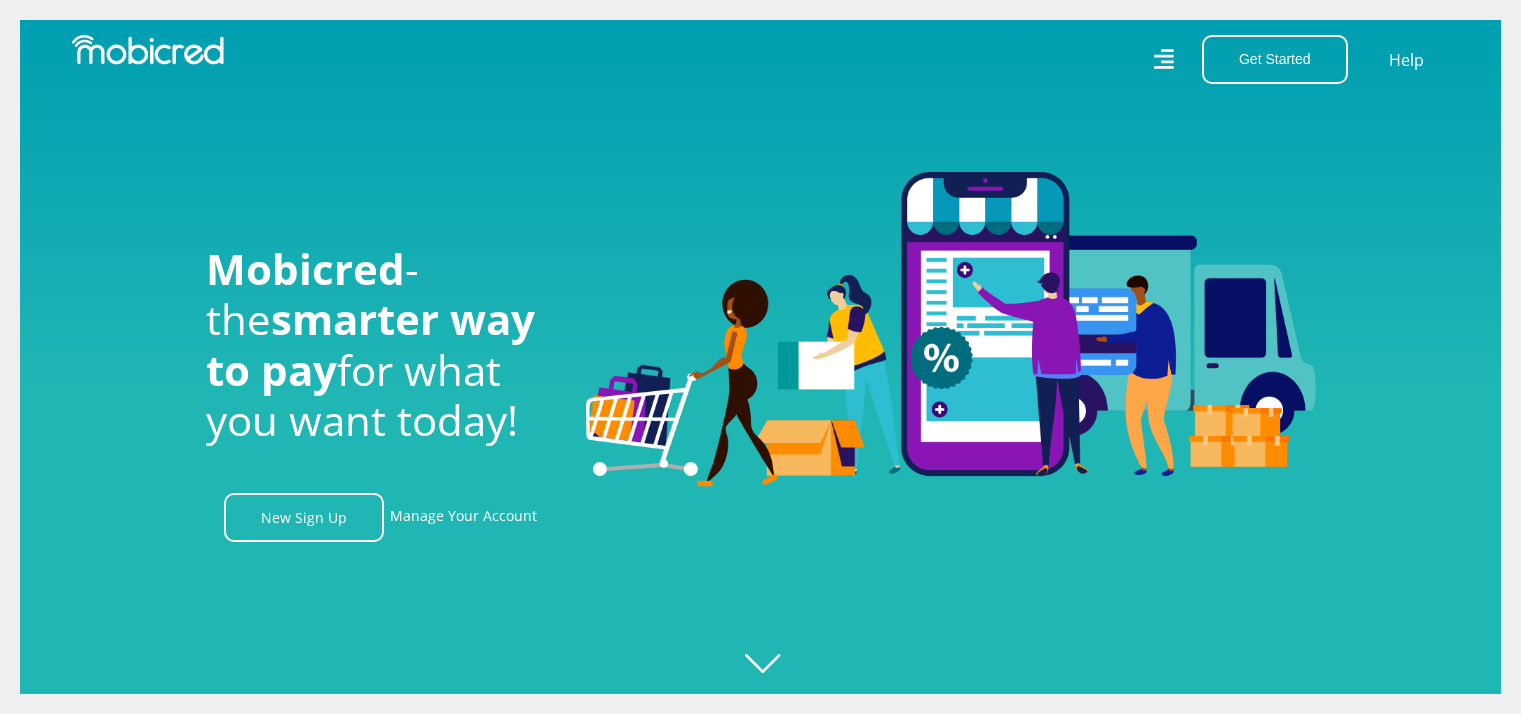 scroll, scrollTop: 0, scrollLeft: 0, axis: both 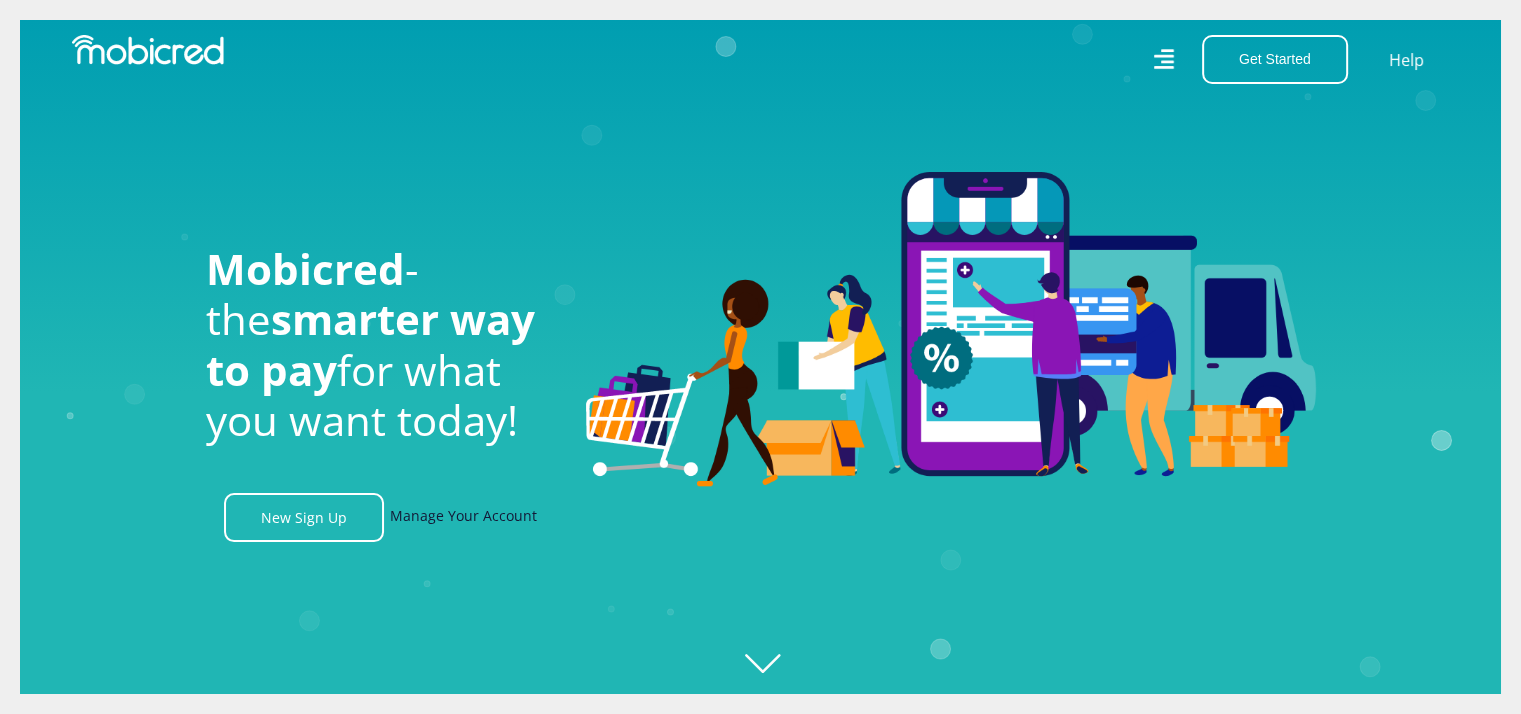 click on "Manage Your Account" at bounding box center [463, 517] 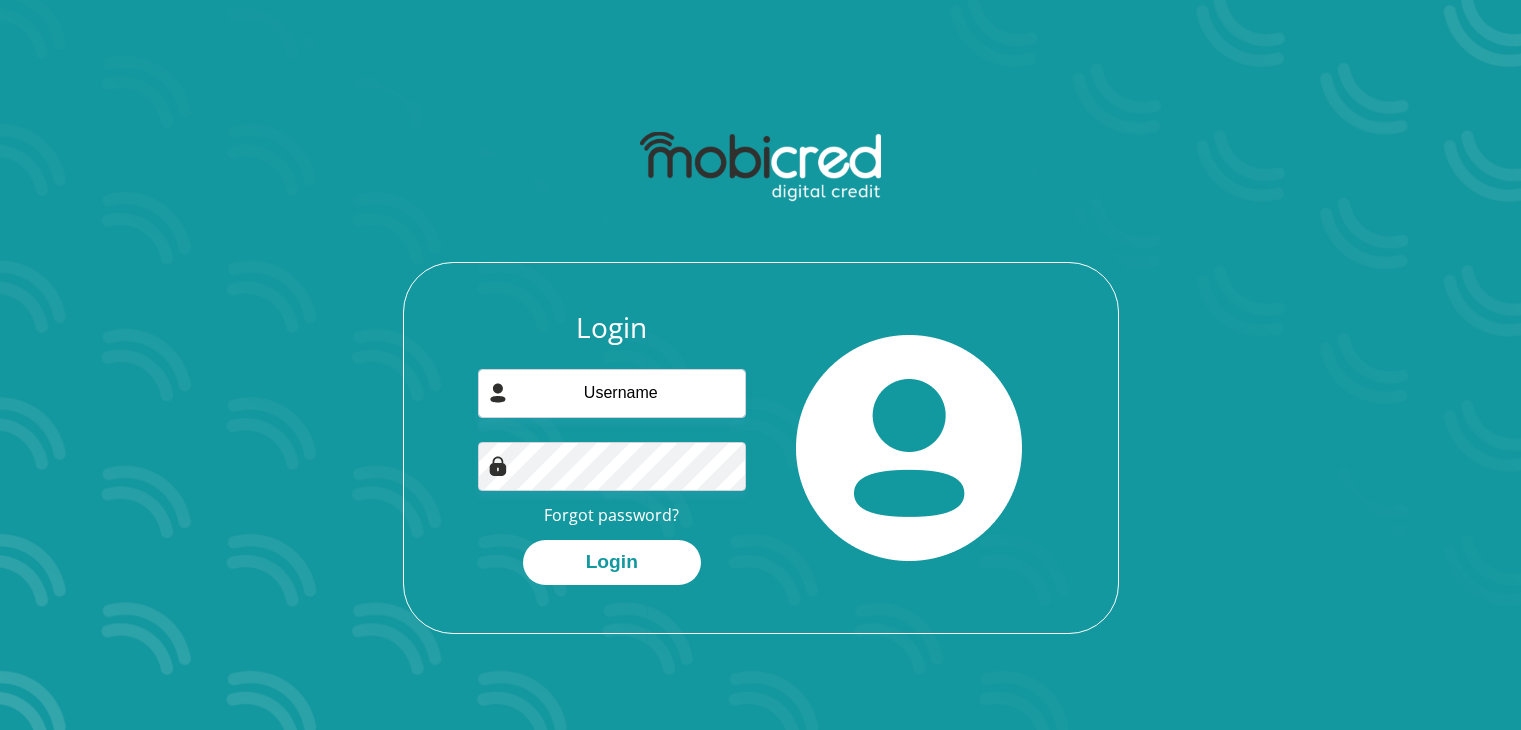 scroll, scrollTop: 0, scrollLeft: 0, axis: both 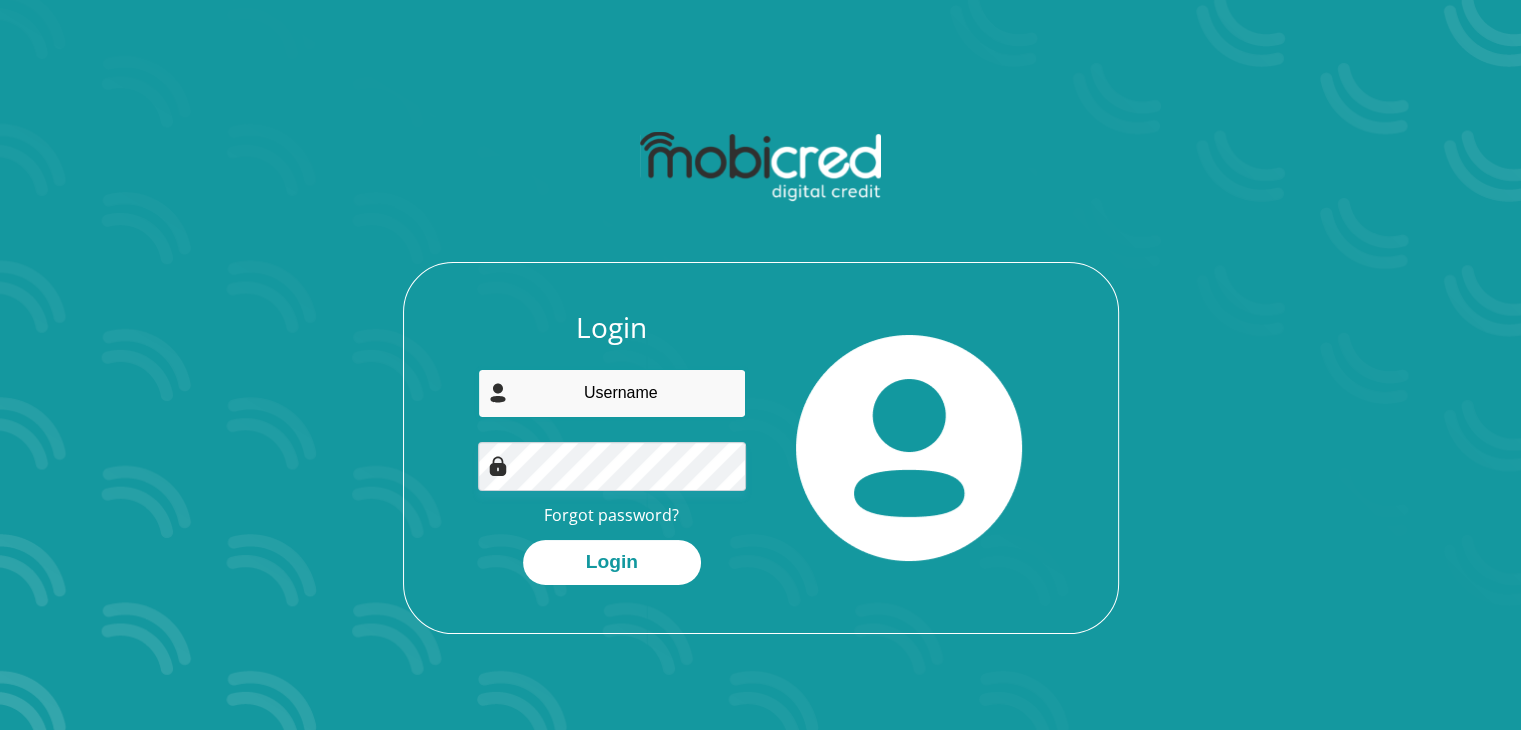 click at bounding box center (612, 393) 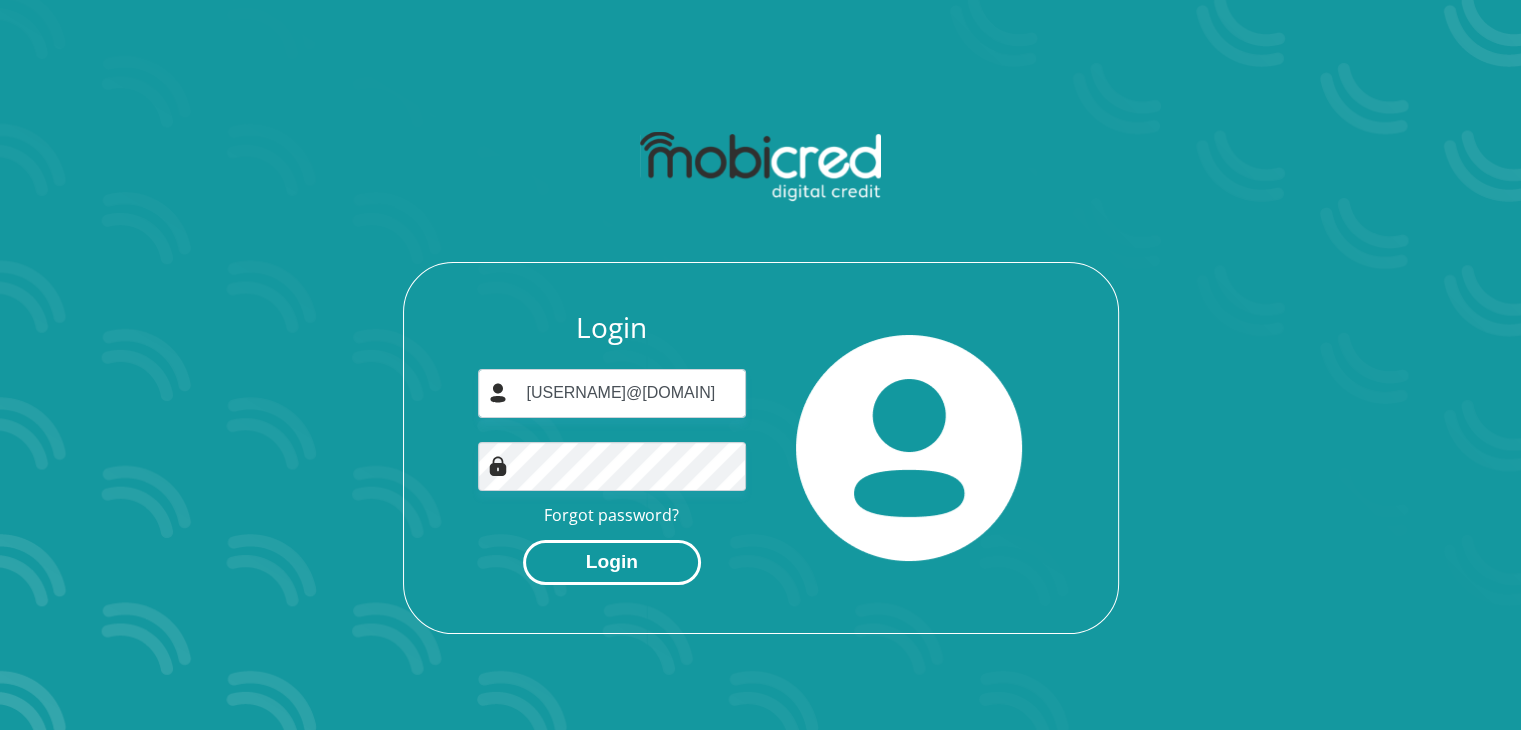 click on "Login" at bounding box center [612, 562] 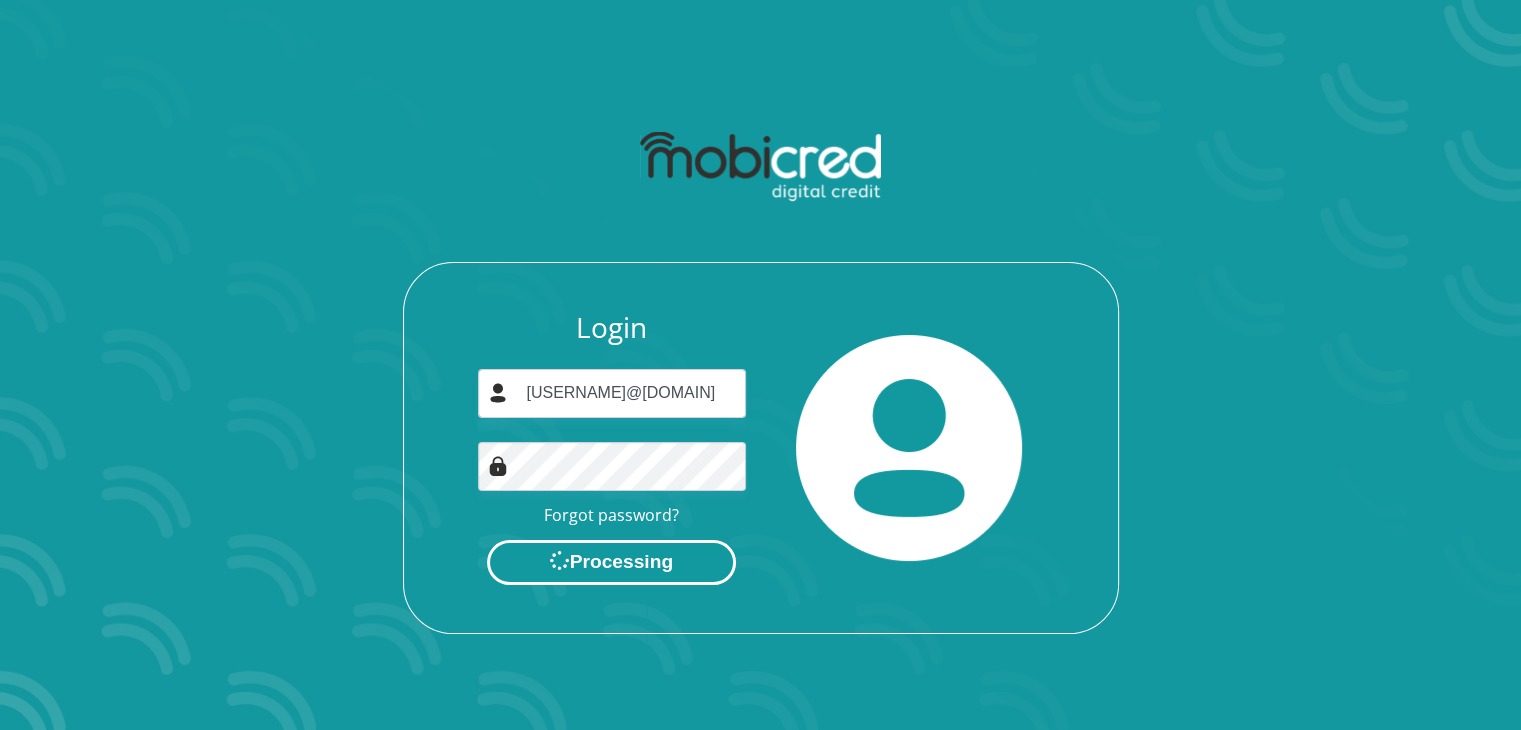 scroll, scrollTop: 0, scrollLeft: 0, axis: both 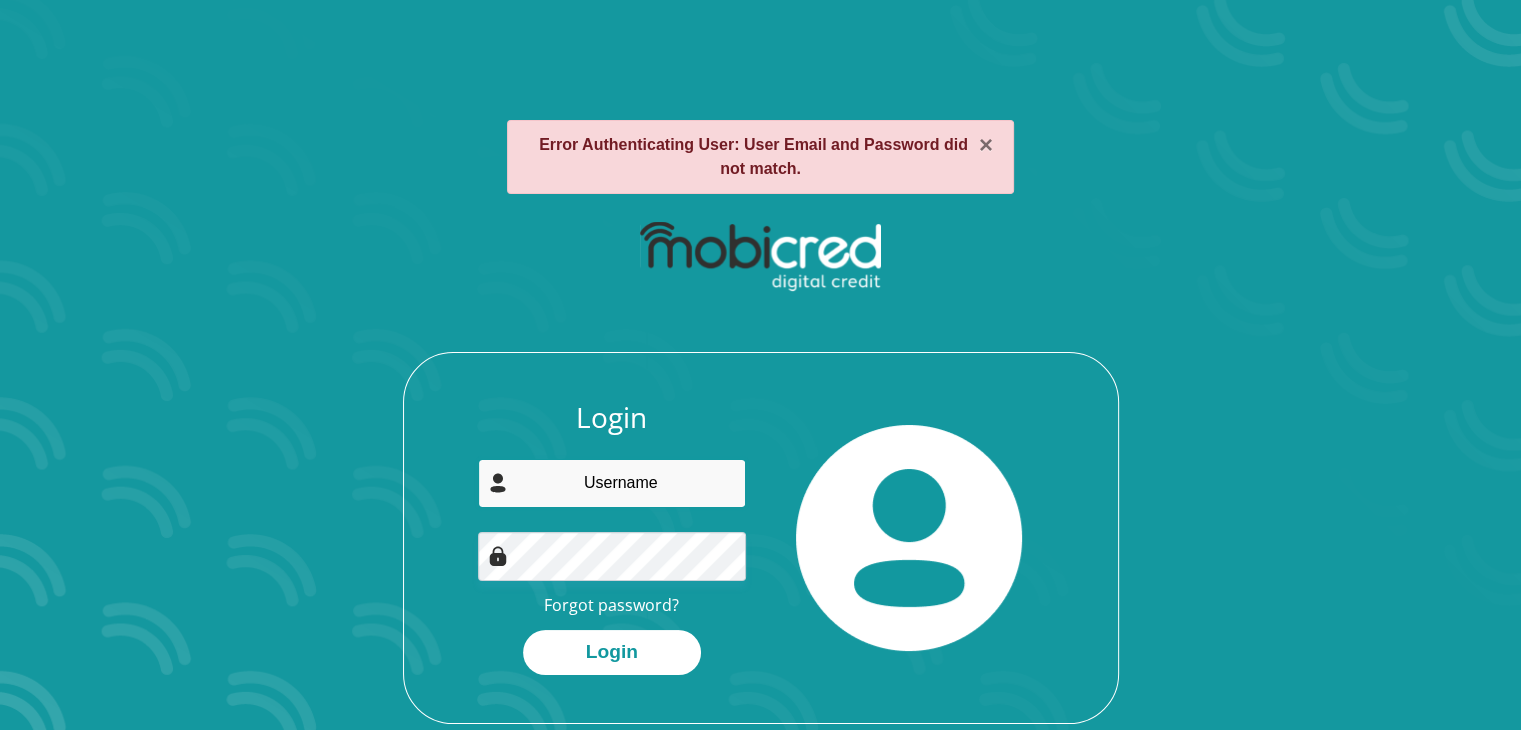 click at bounding box center [612, 483] 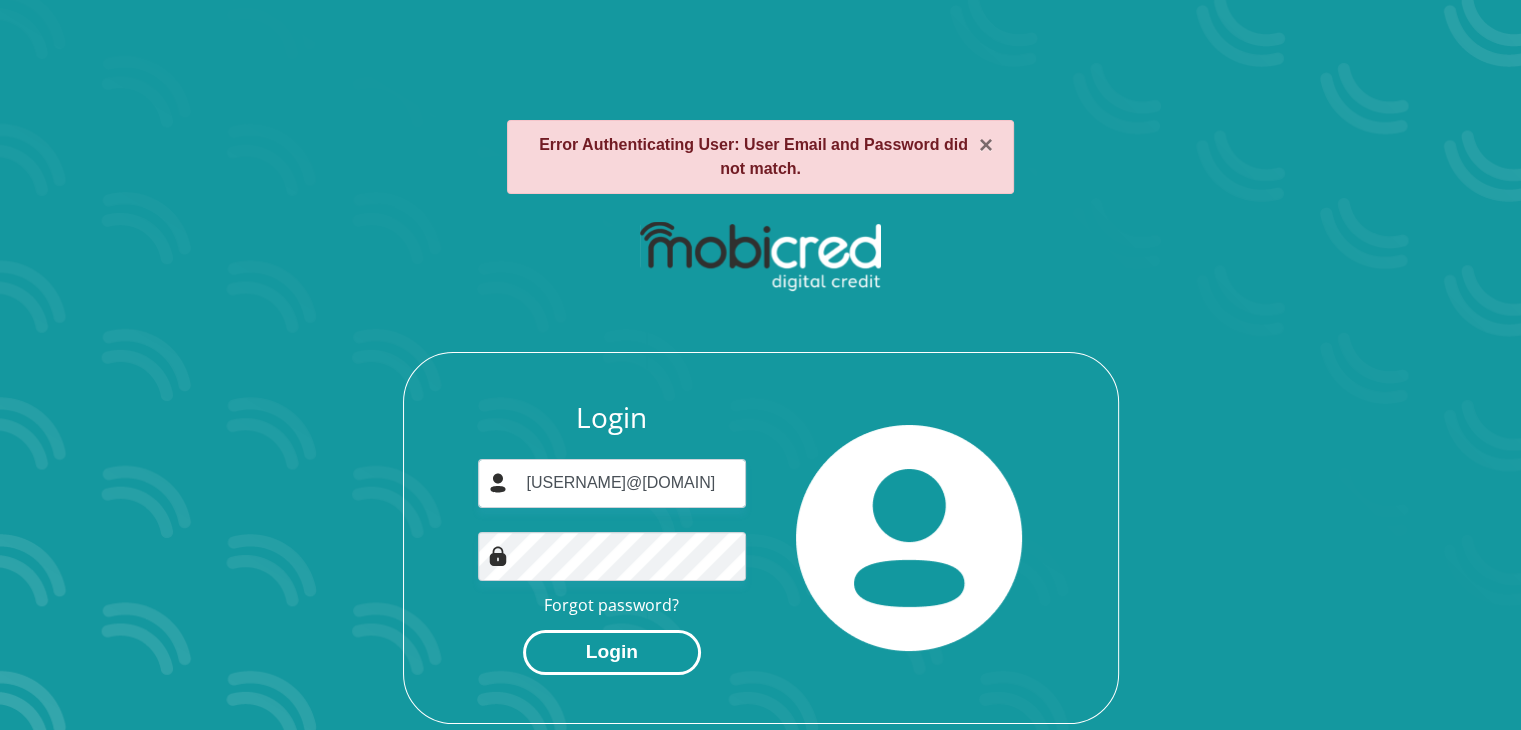 click on "Login" at bounding box center [612, 652] 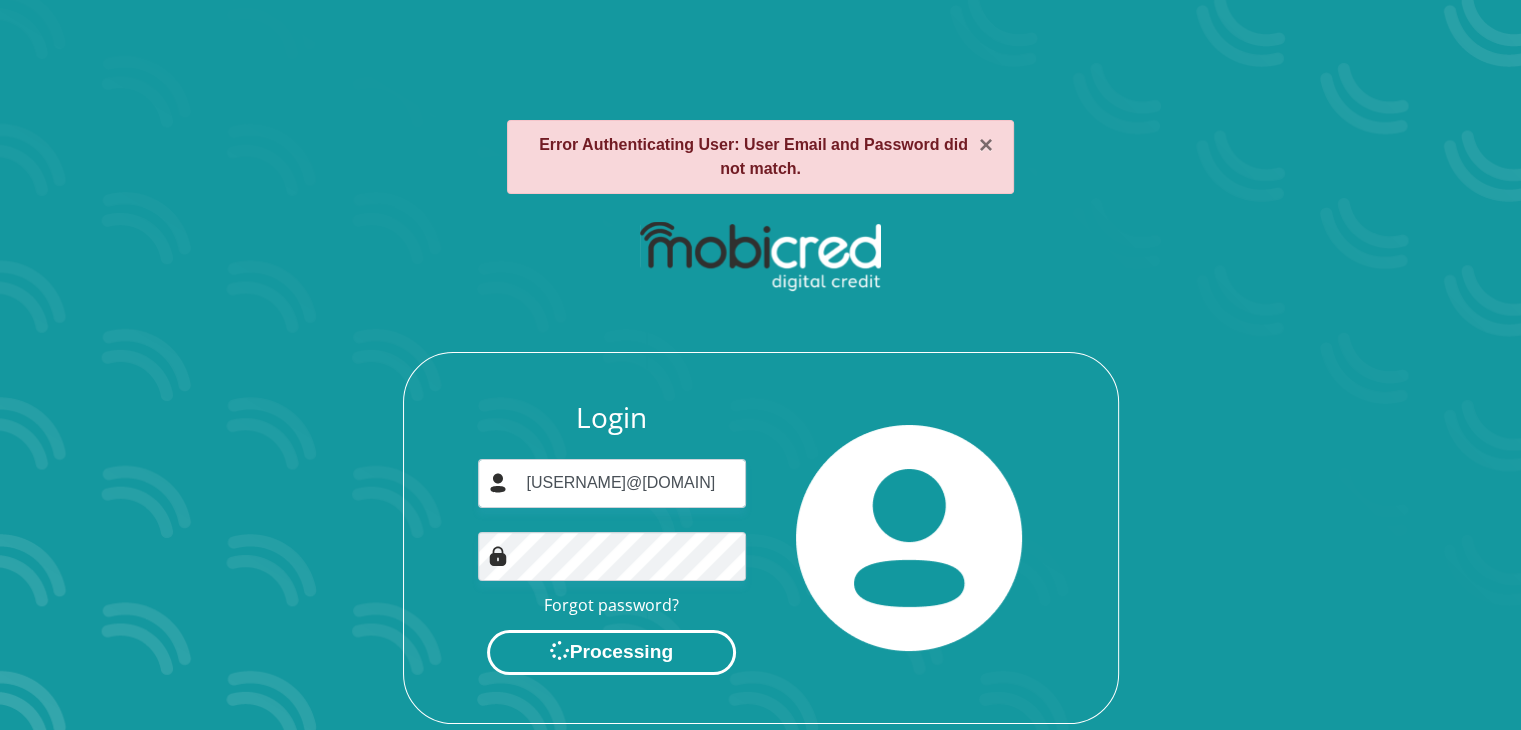 scroll, scrollTop: 0, scrollLeft: 0, axis: both 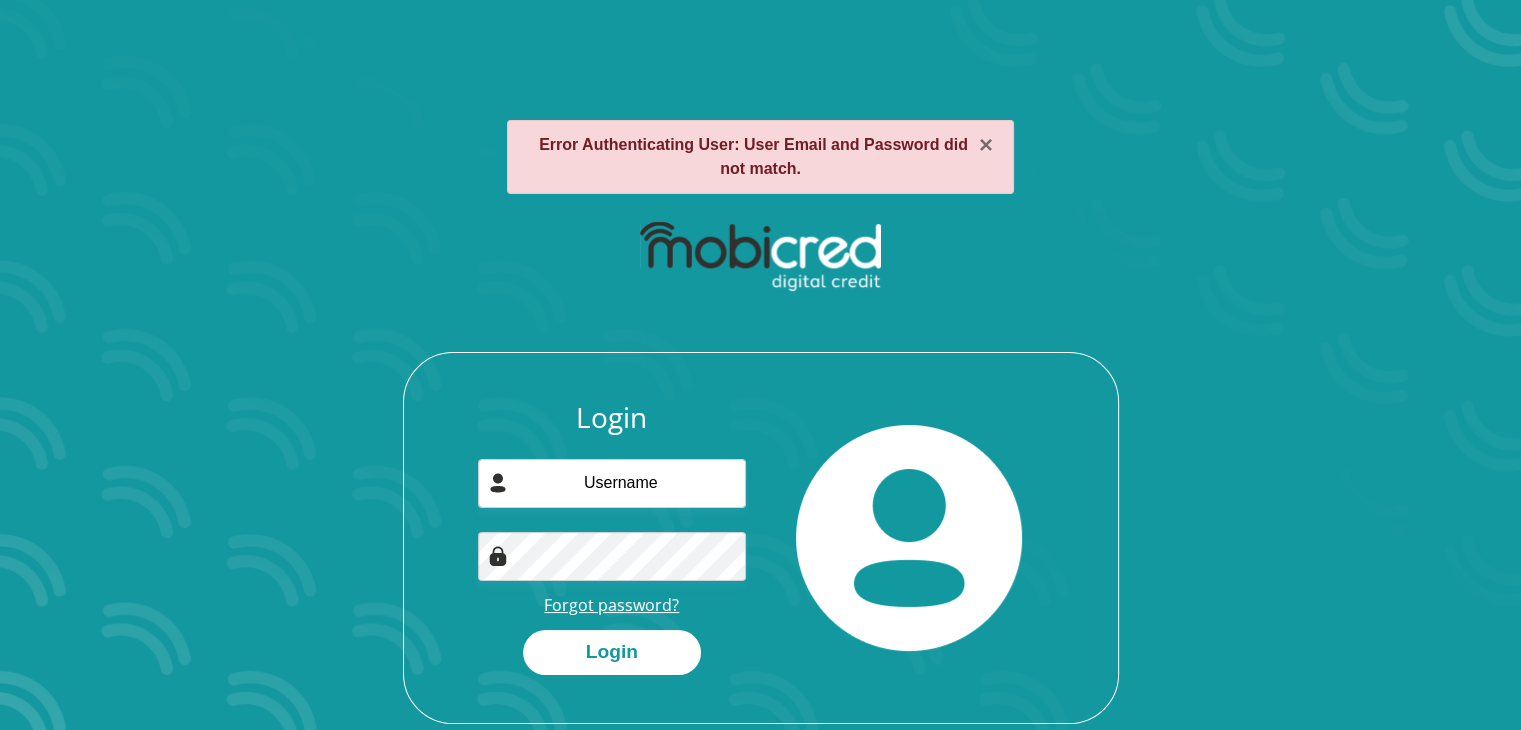 click on "Forgot password?" at bounding box center (611, 605) 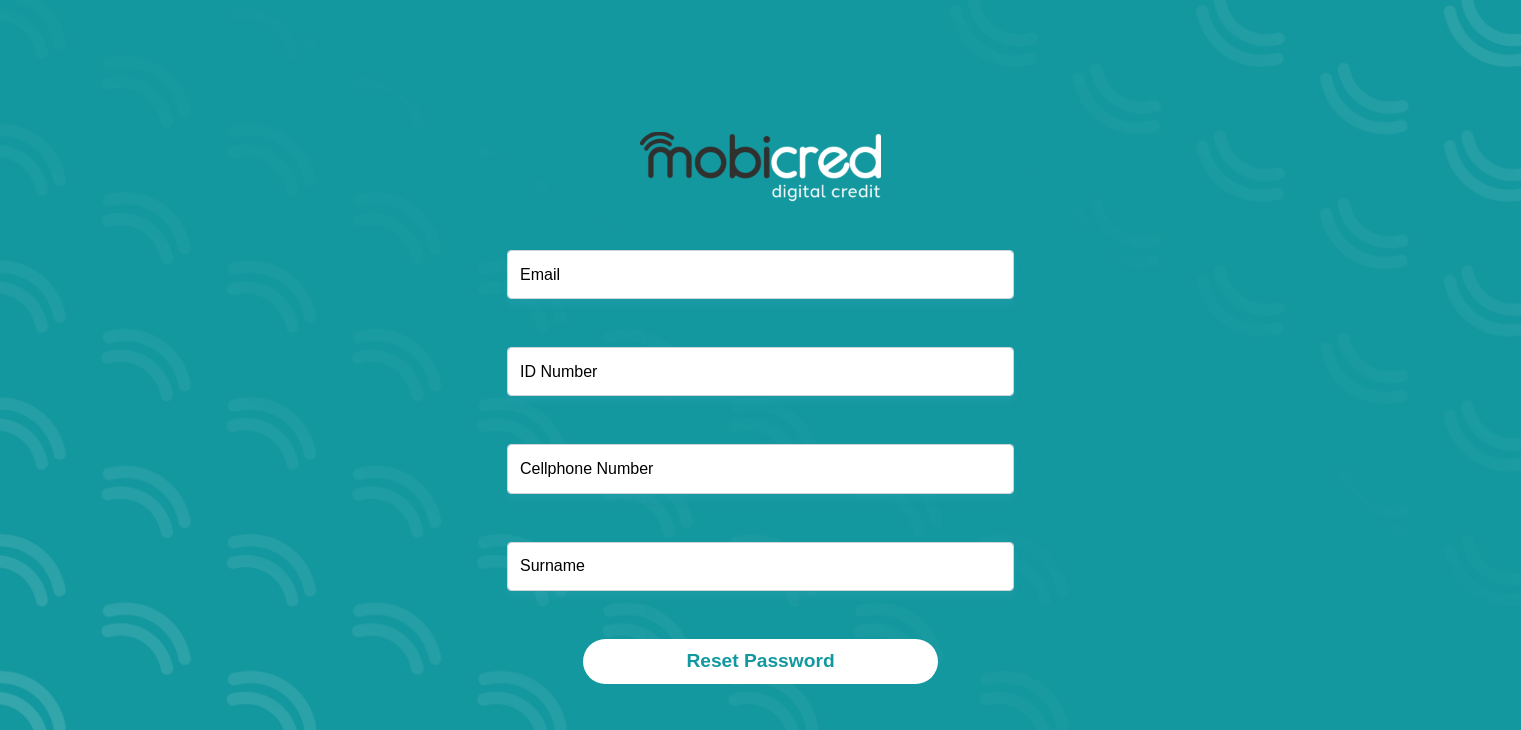 scroll, scrollTop: 0, scrollLeft: 0, axis: both 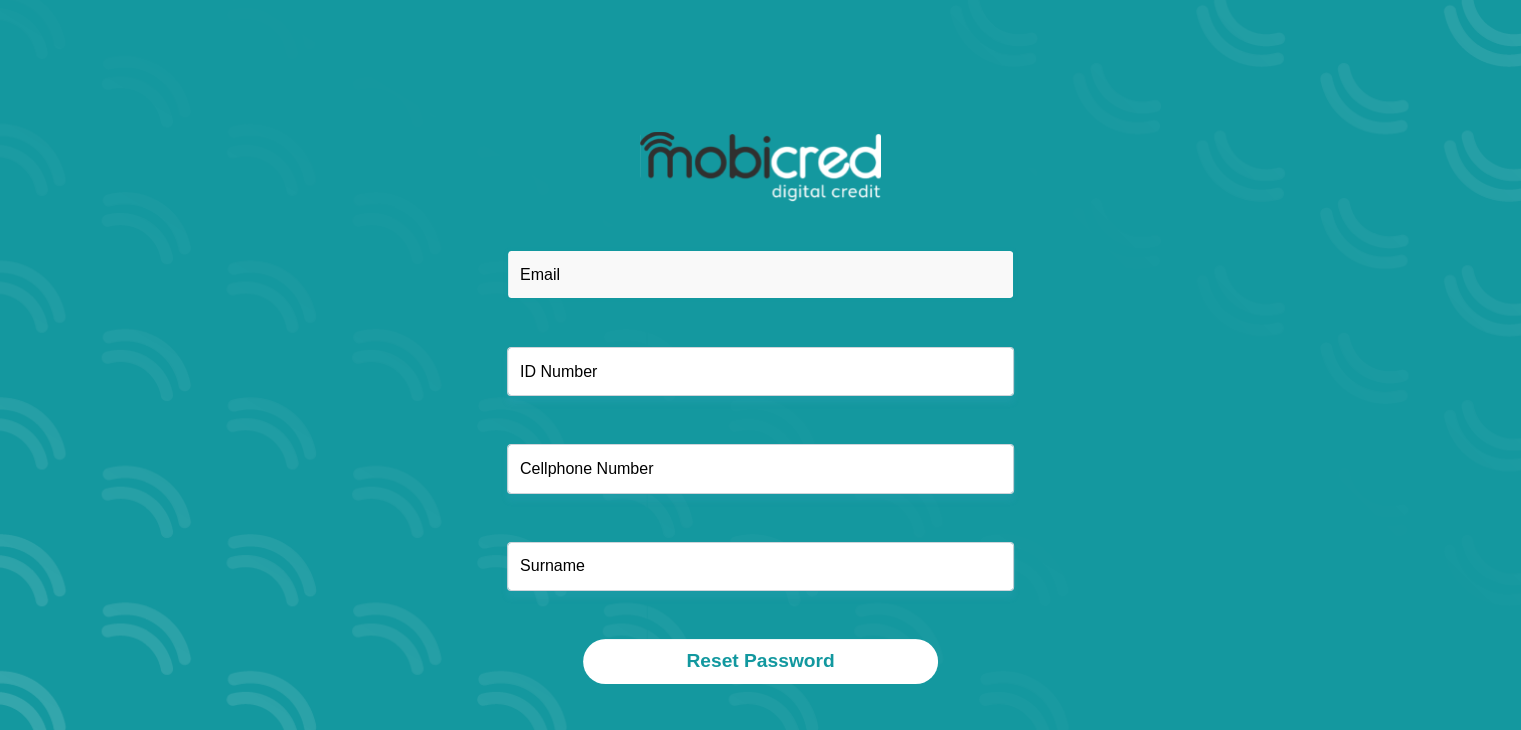 click at bounding box center [760, 274] 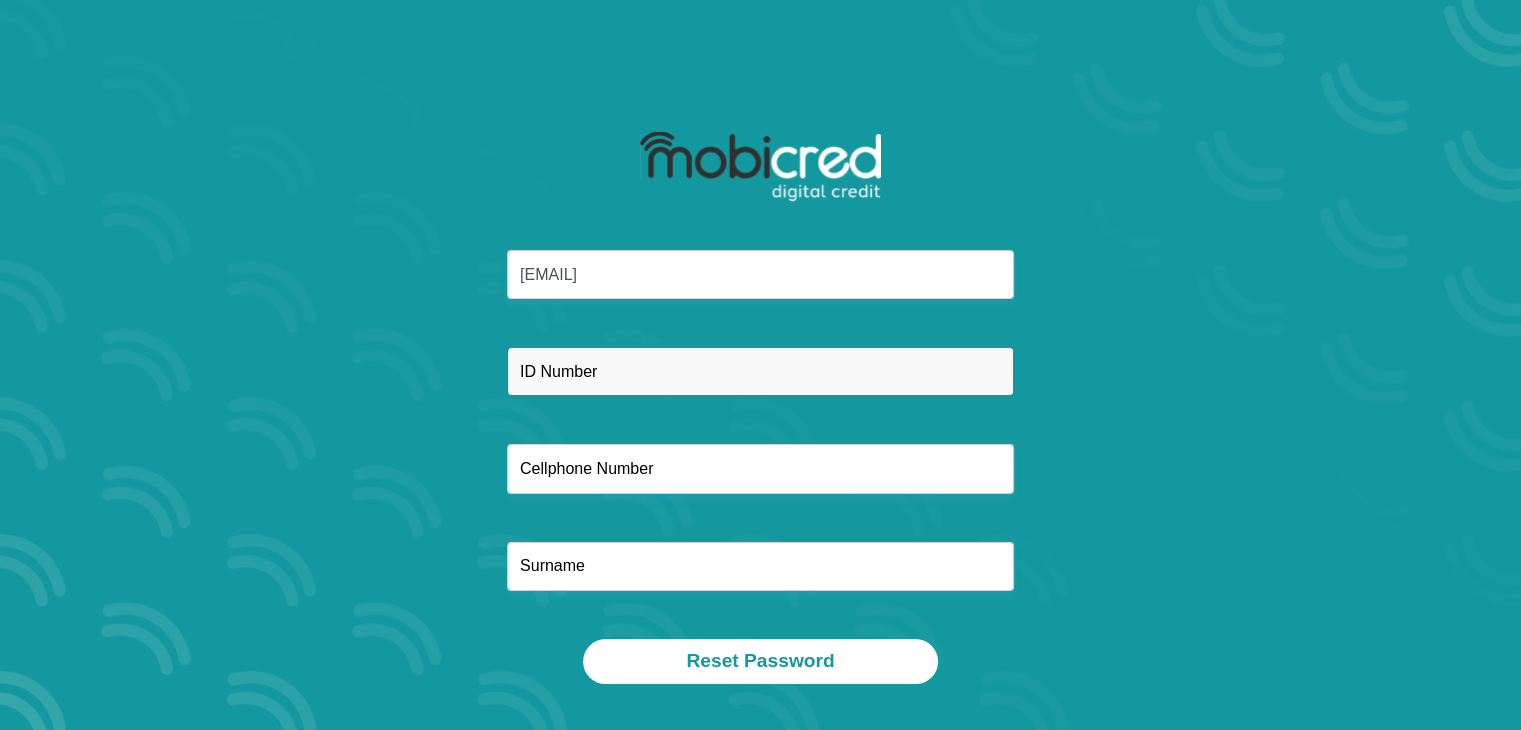 click at bounding box center [760, 371] 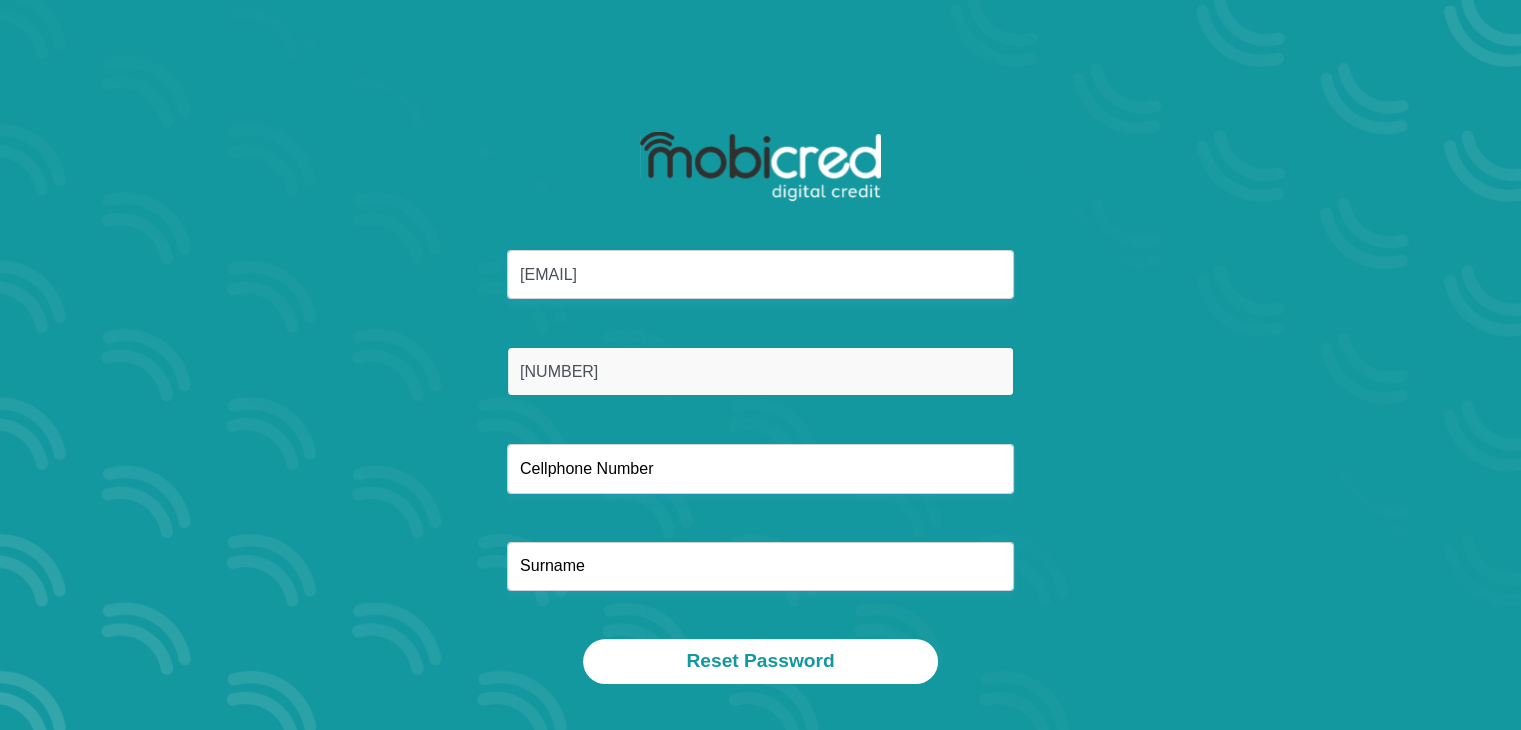 type on "8712275625087" 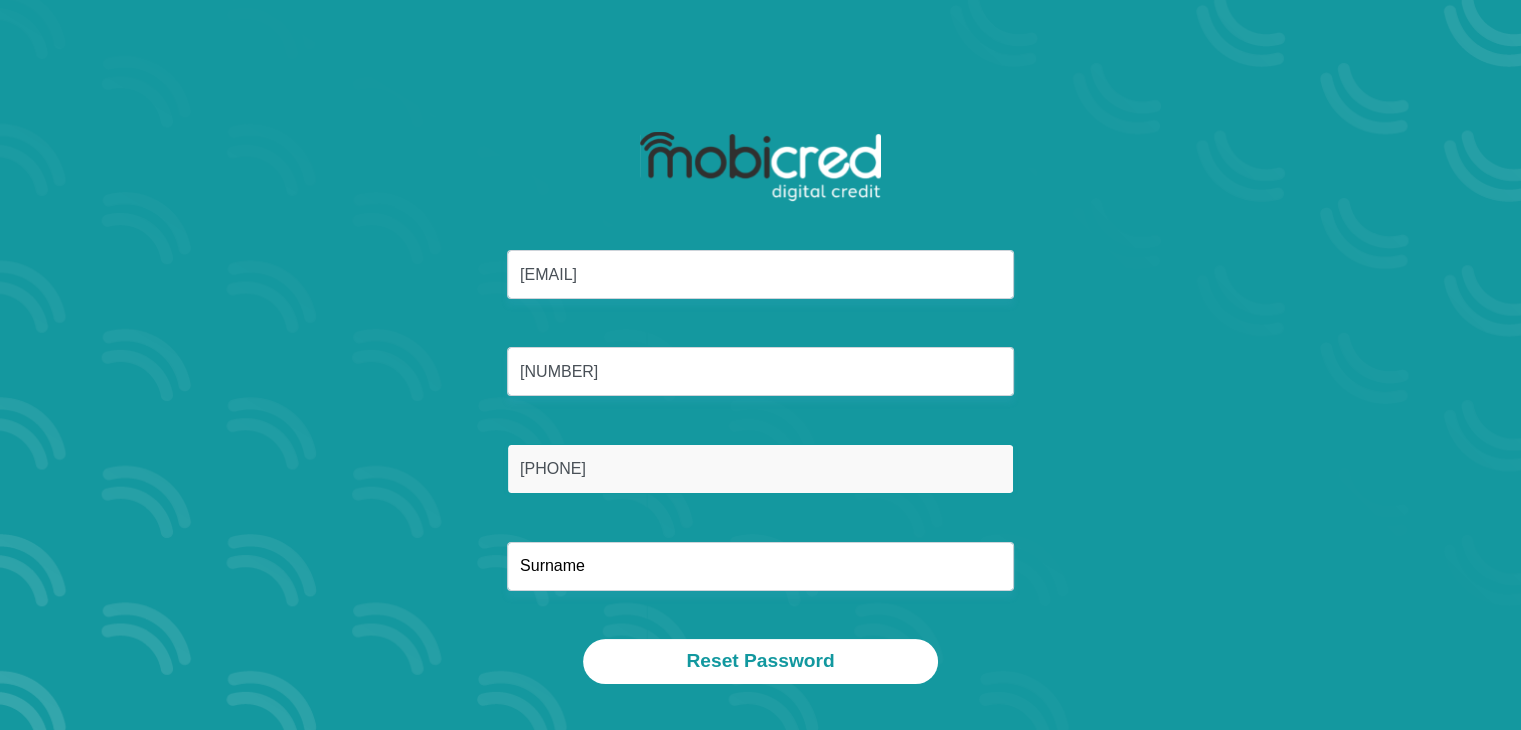 type on "0825864303" 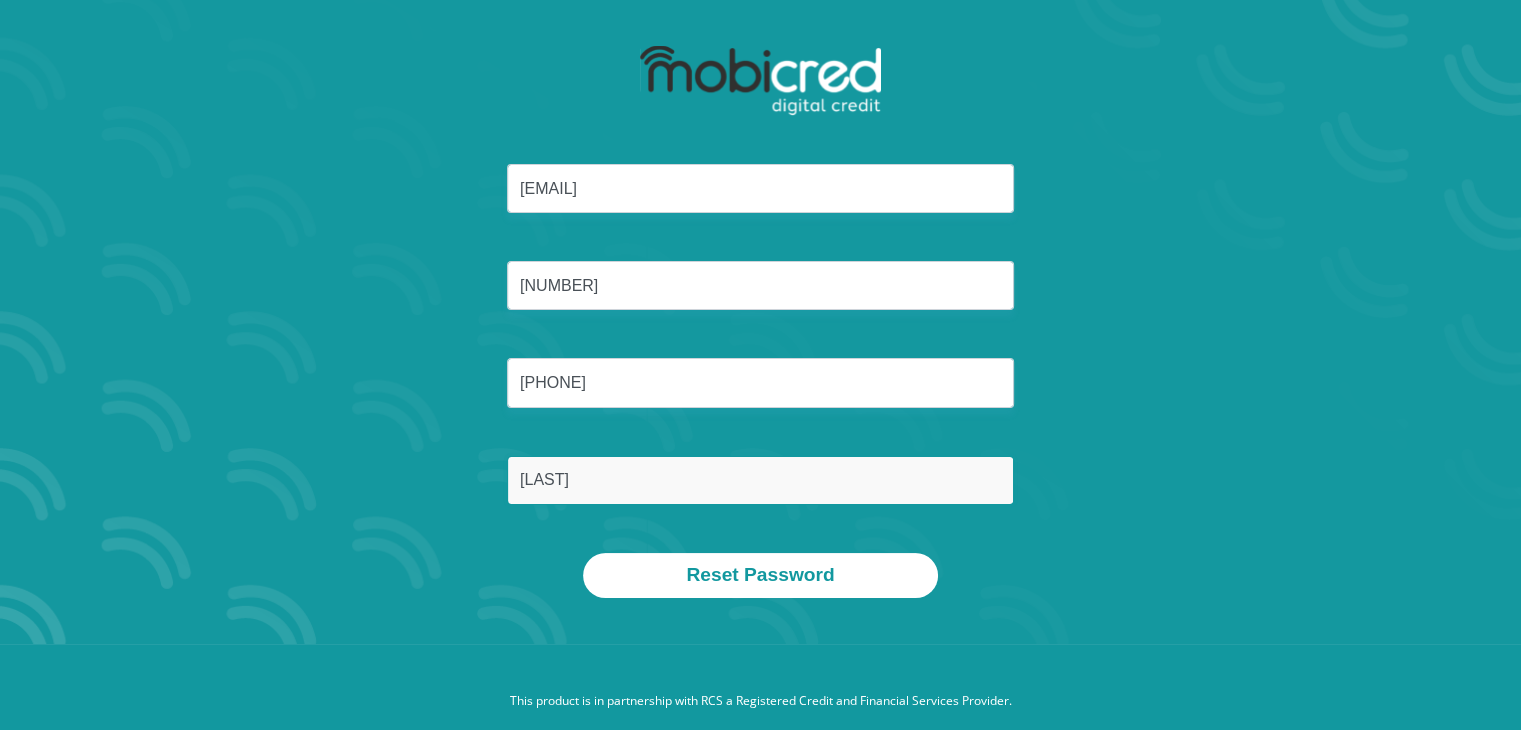 scroll, scrollTop: 88, scrollLeft: 0, axis: vertical 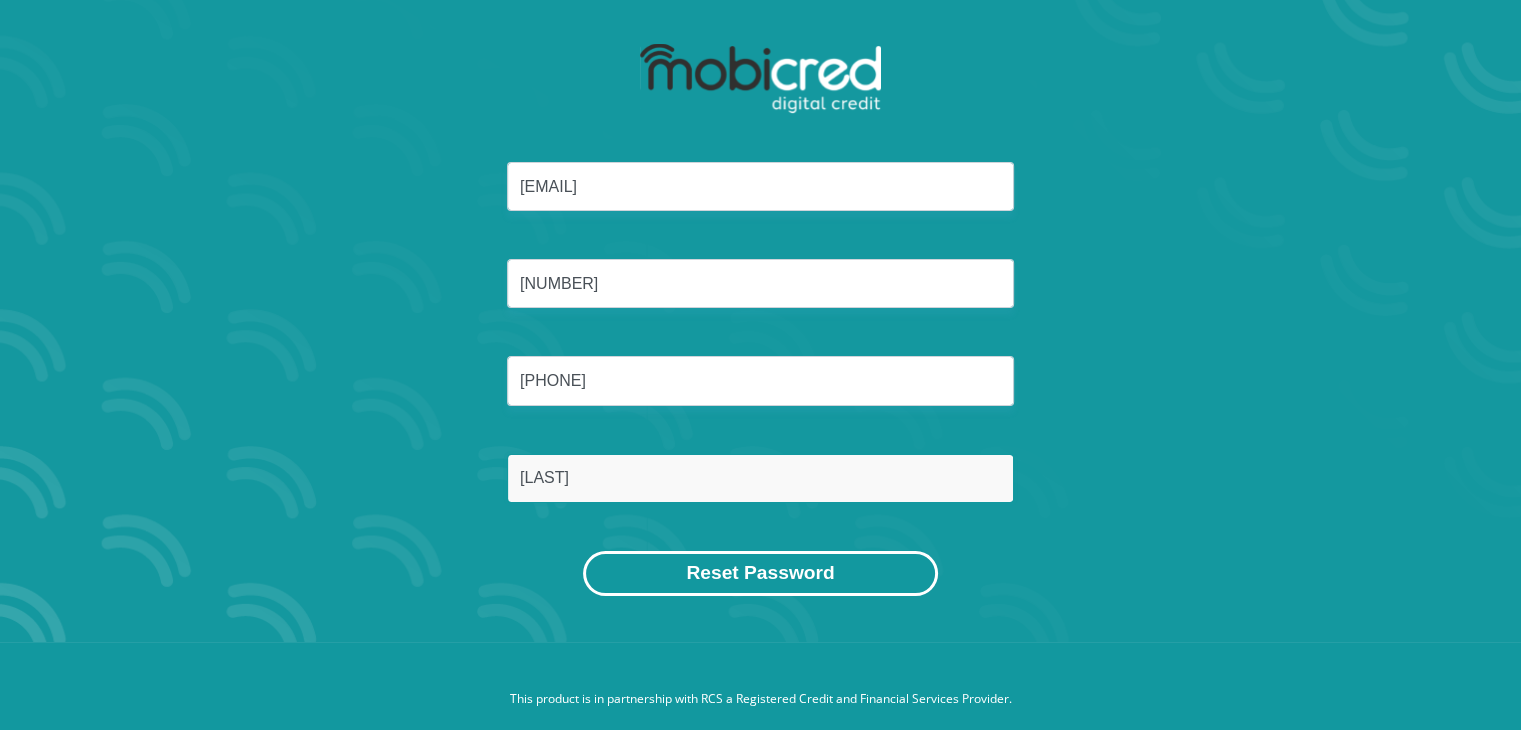 type on "Kgaphola" 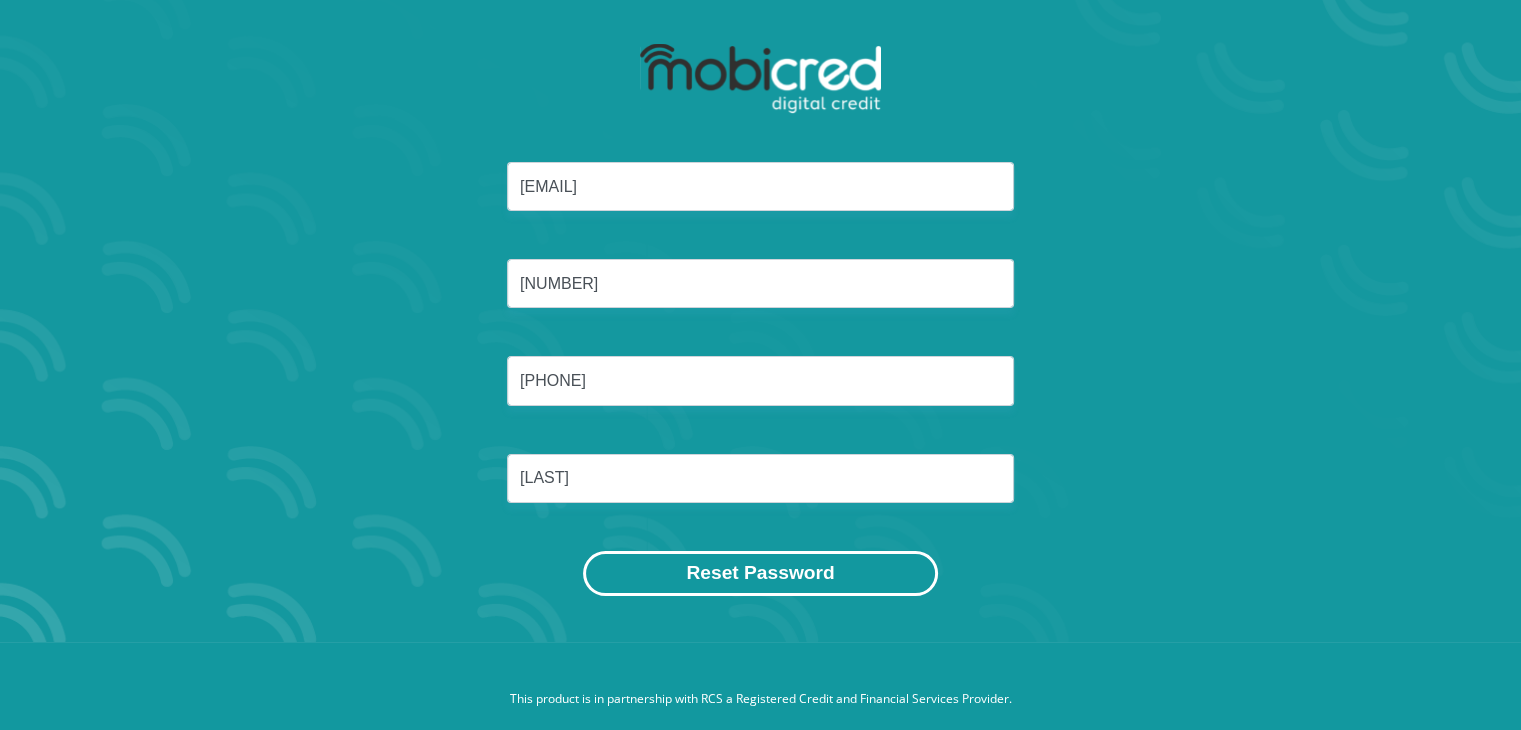 click on "Reset Password" at bounding box center [760, 573] 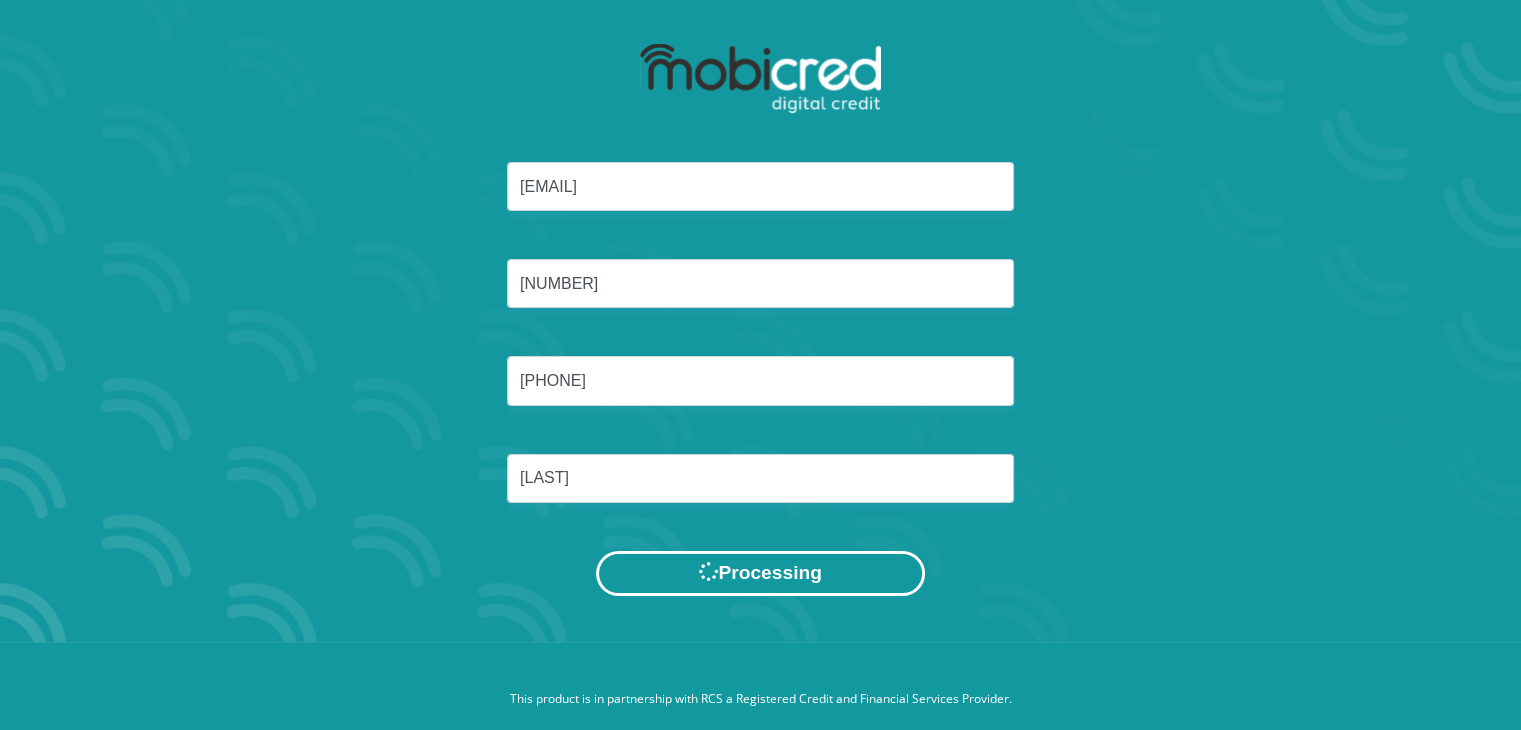 scroll, scrollTop: 0, scrollLeft: 0, axis: both 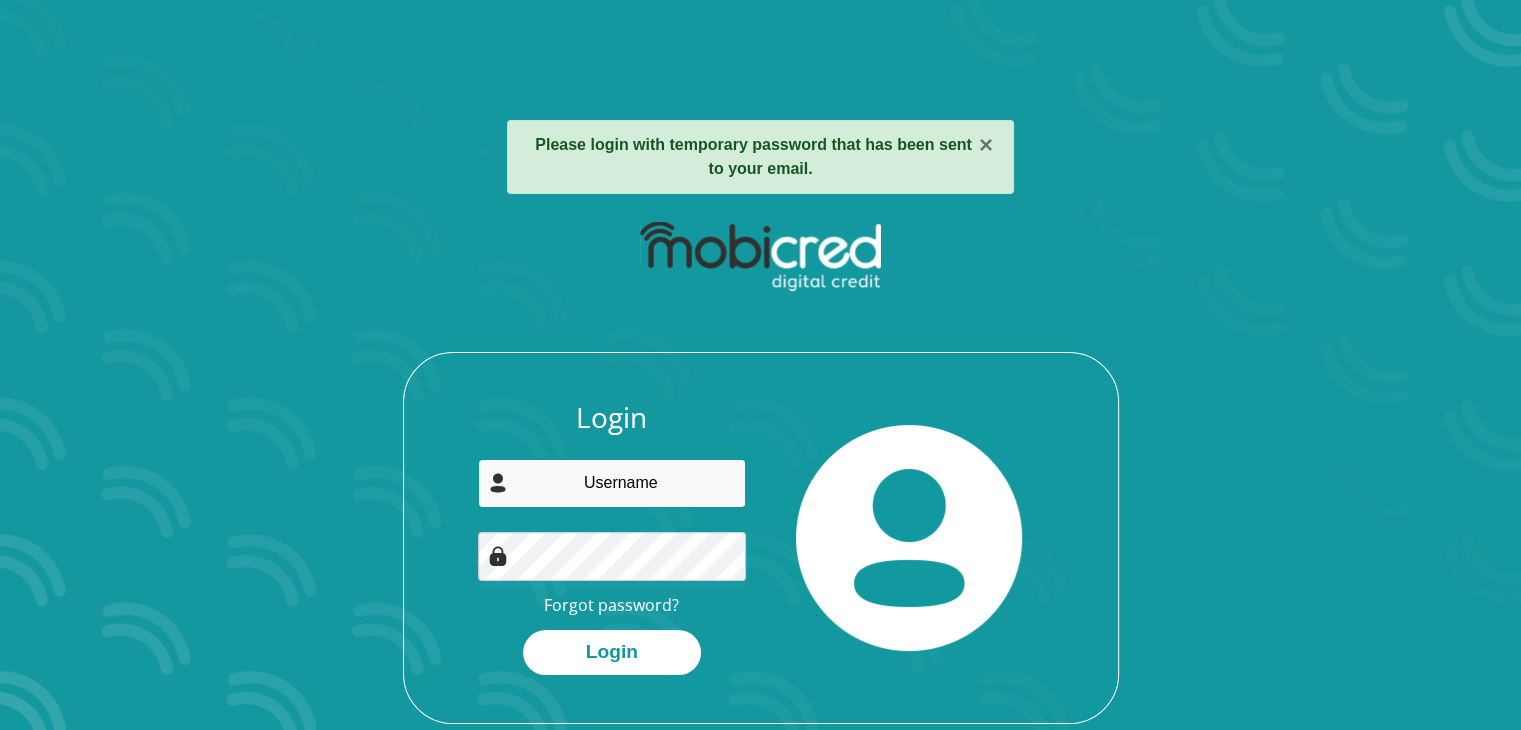 click at bounding box center [612, 483] 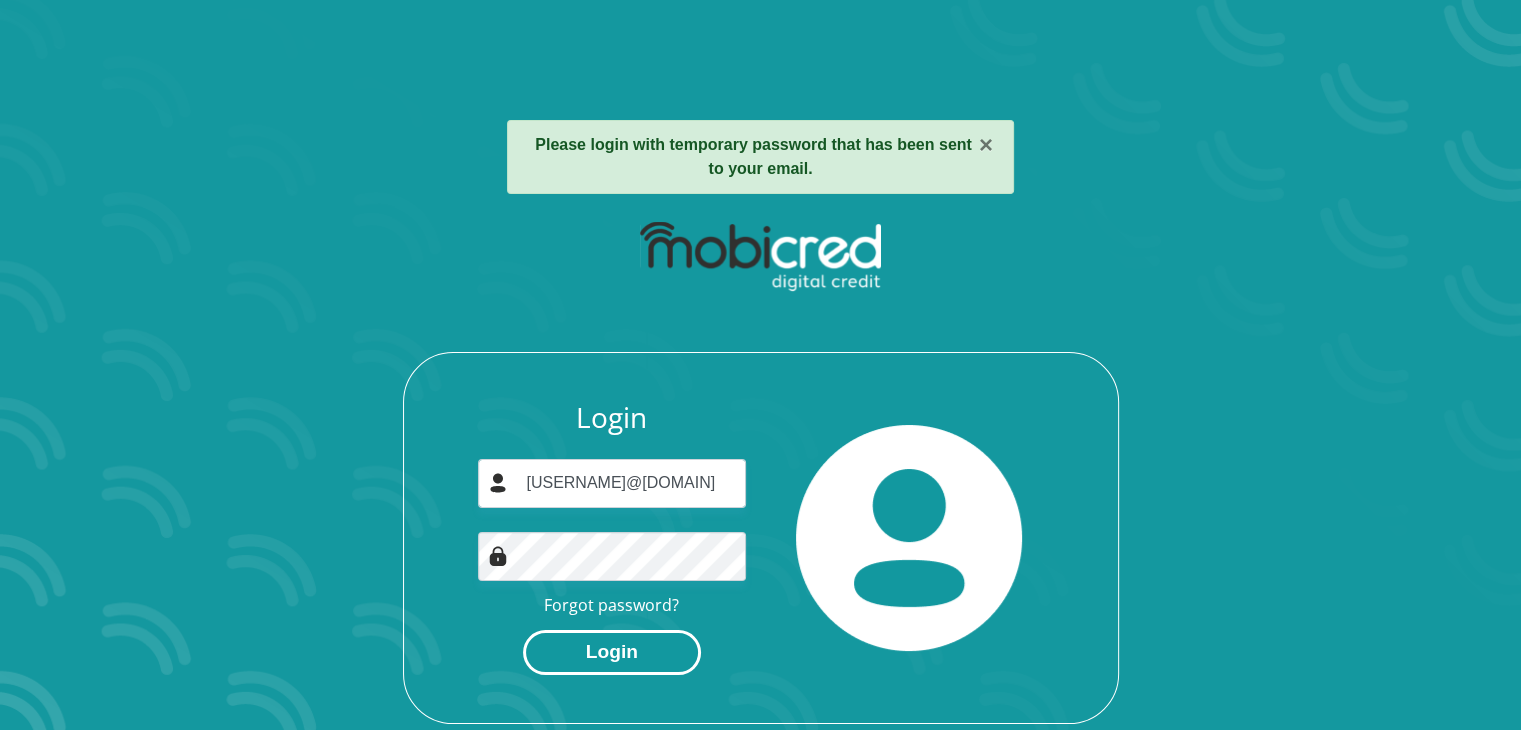click on "Login" at bounding box center (612, 652) 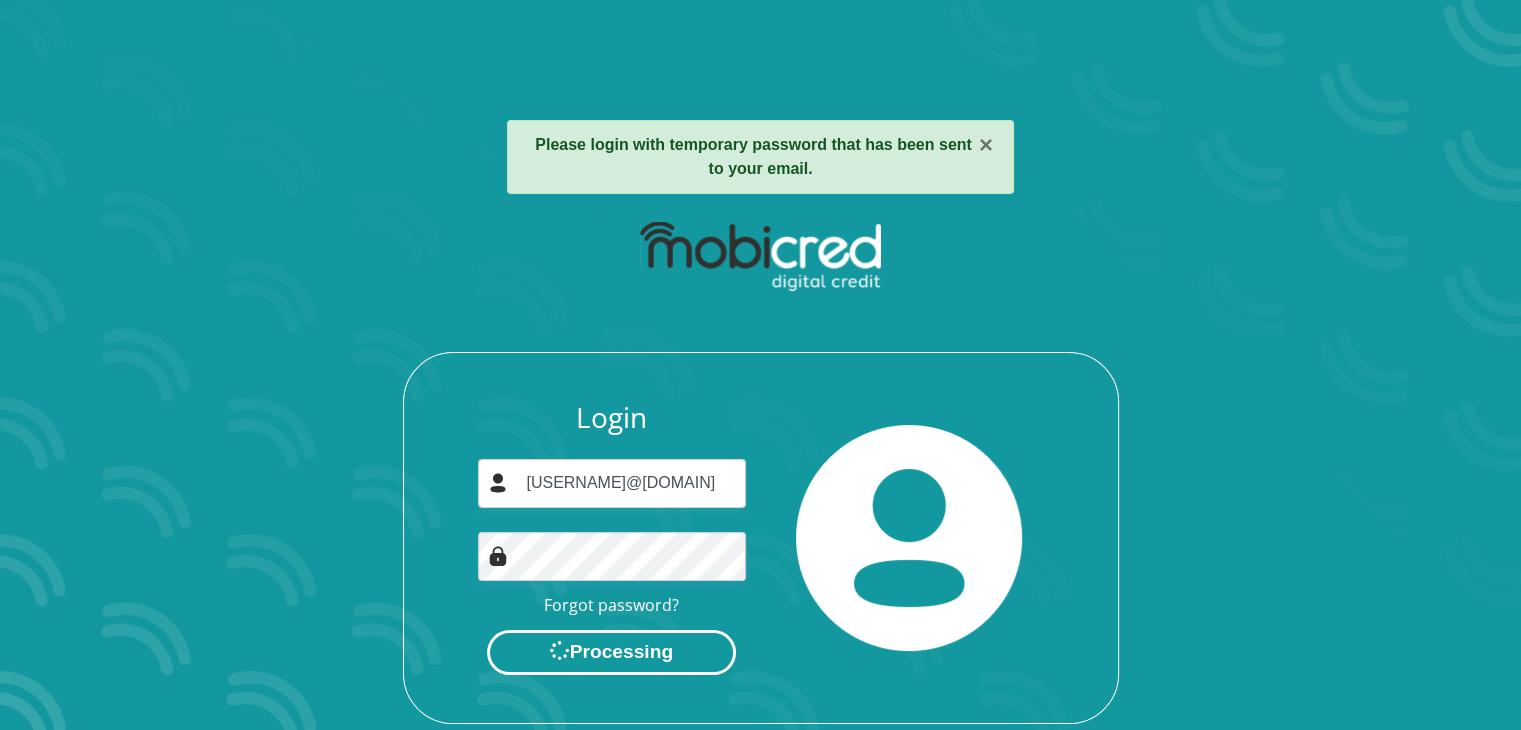 scroll, scrollTop: 0, scrollLeft: 0, axis: both 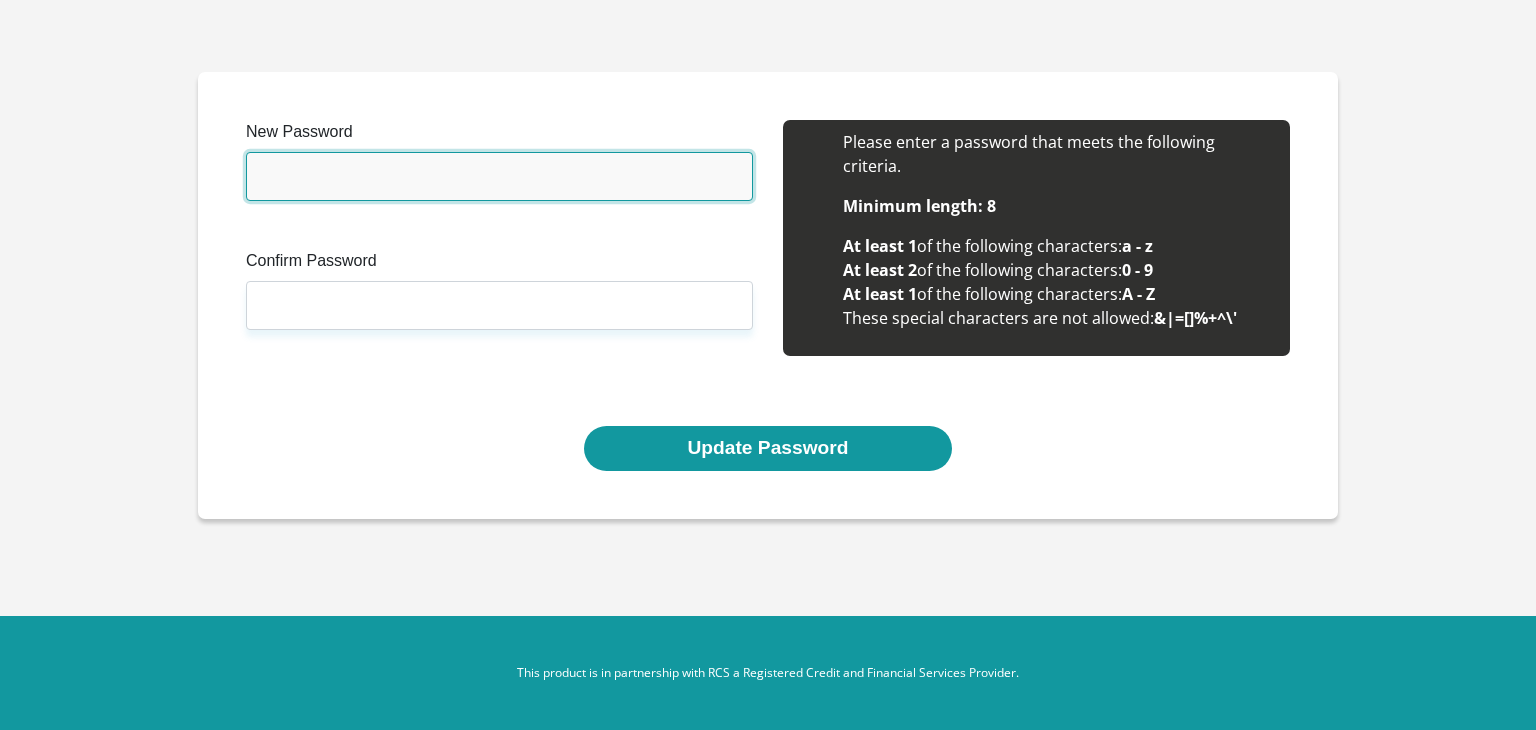 click on "New Password" at bounding box center (499, 176) 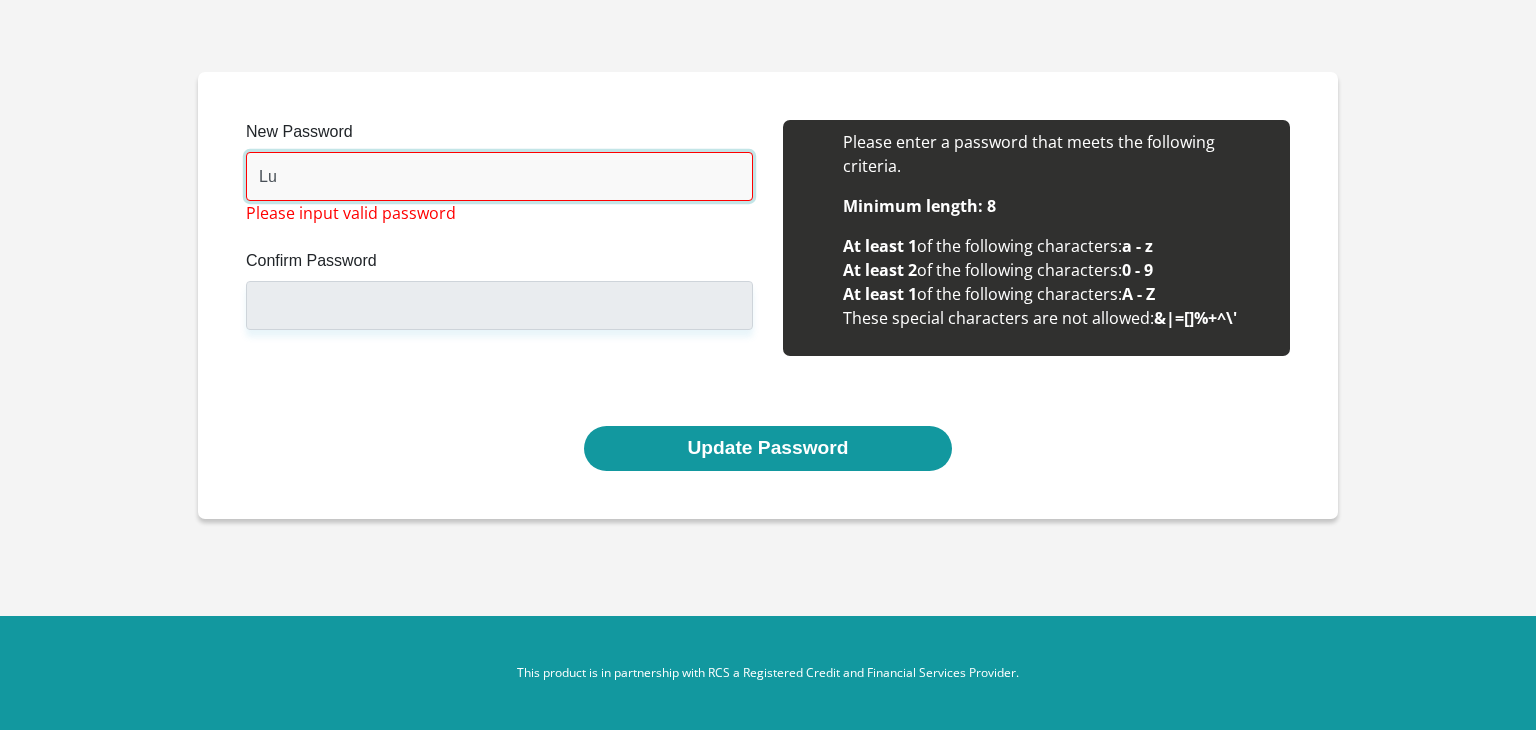 type on "L" 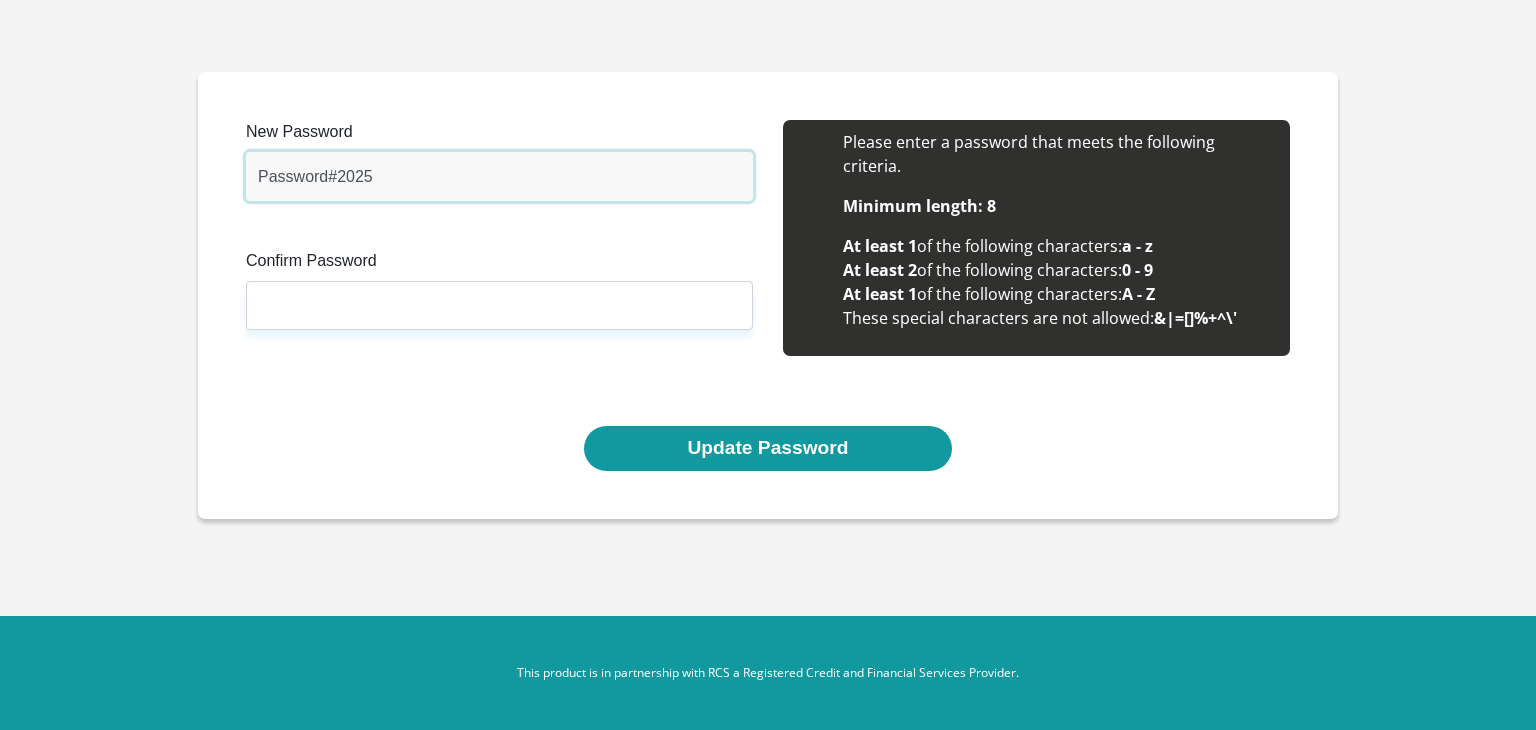 type on "Password#2025" 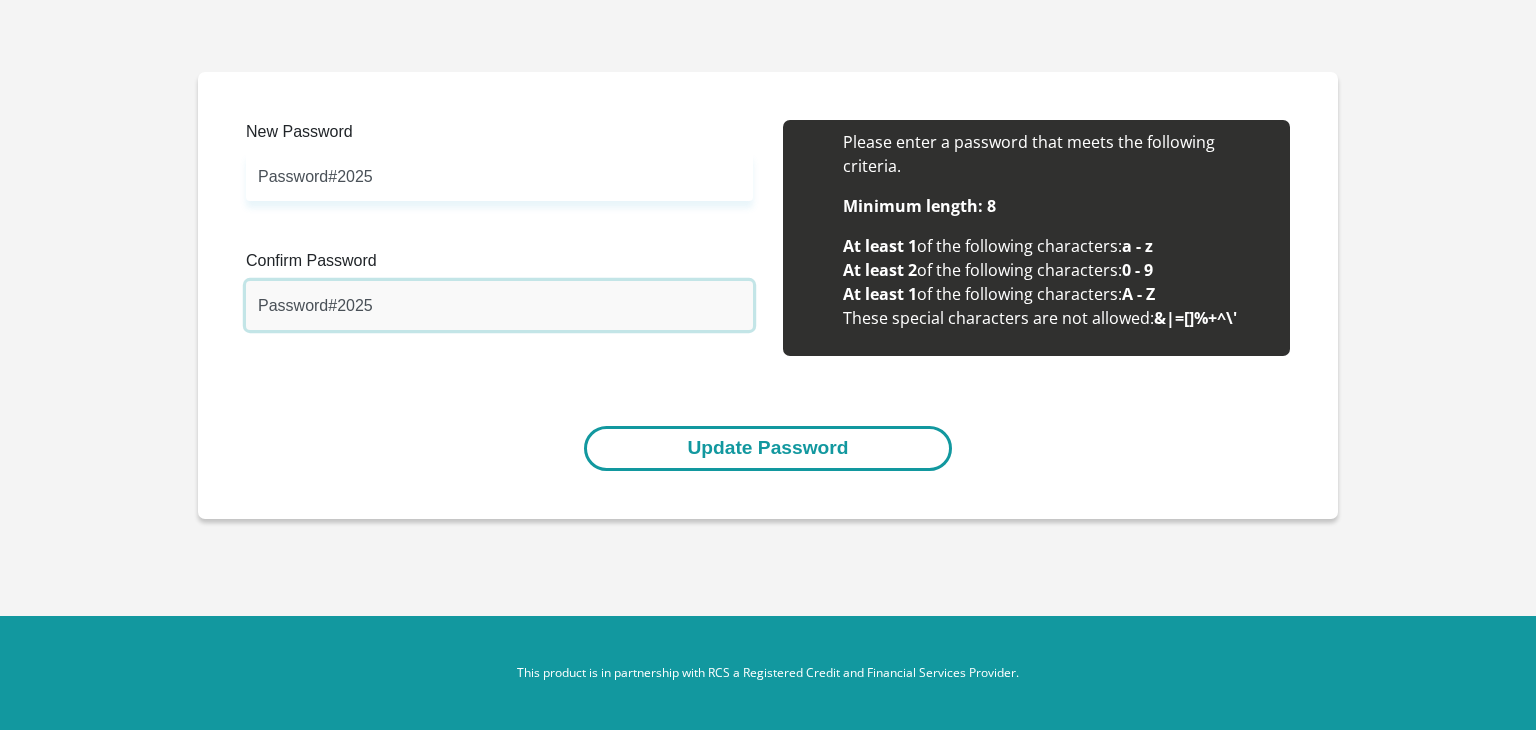 type on "Password#2025" 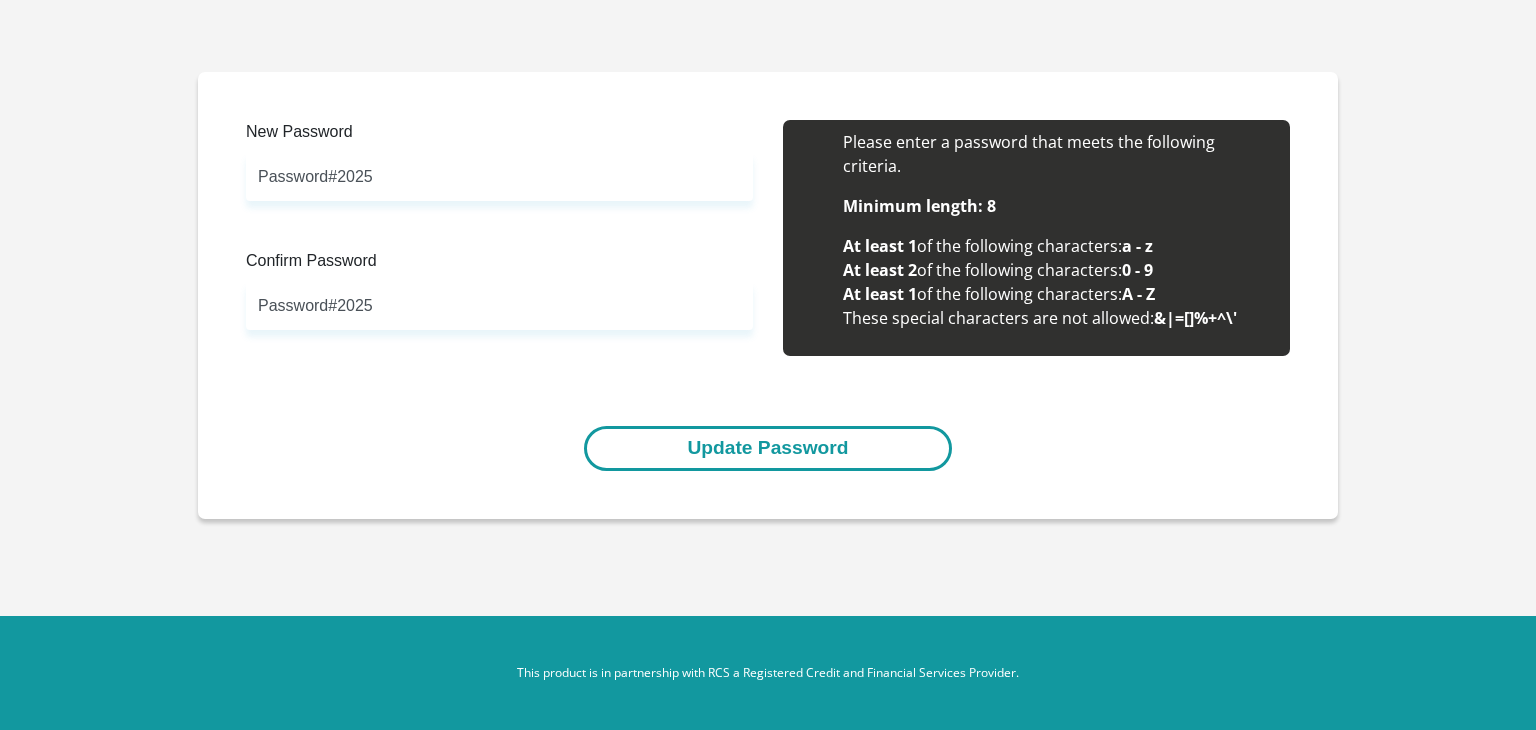 click on "Update Password" at bounding box center [767, 448] 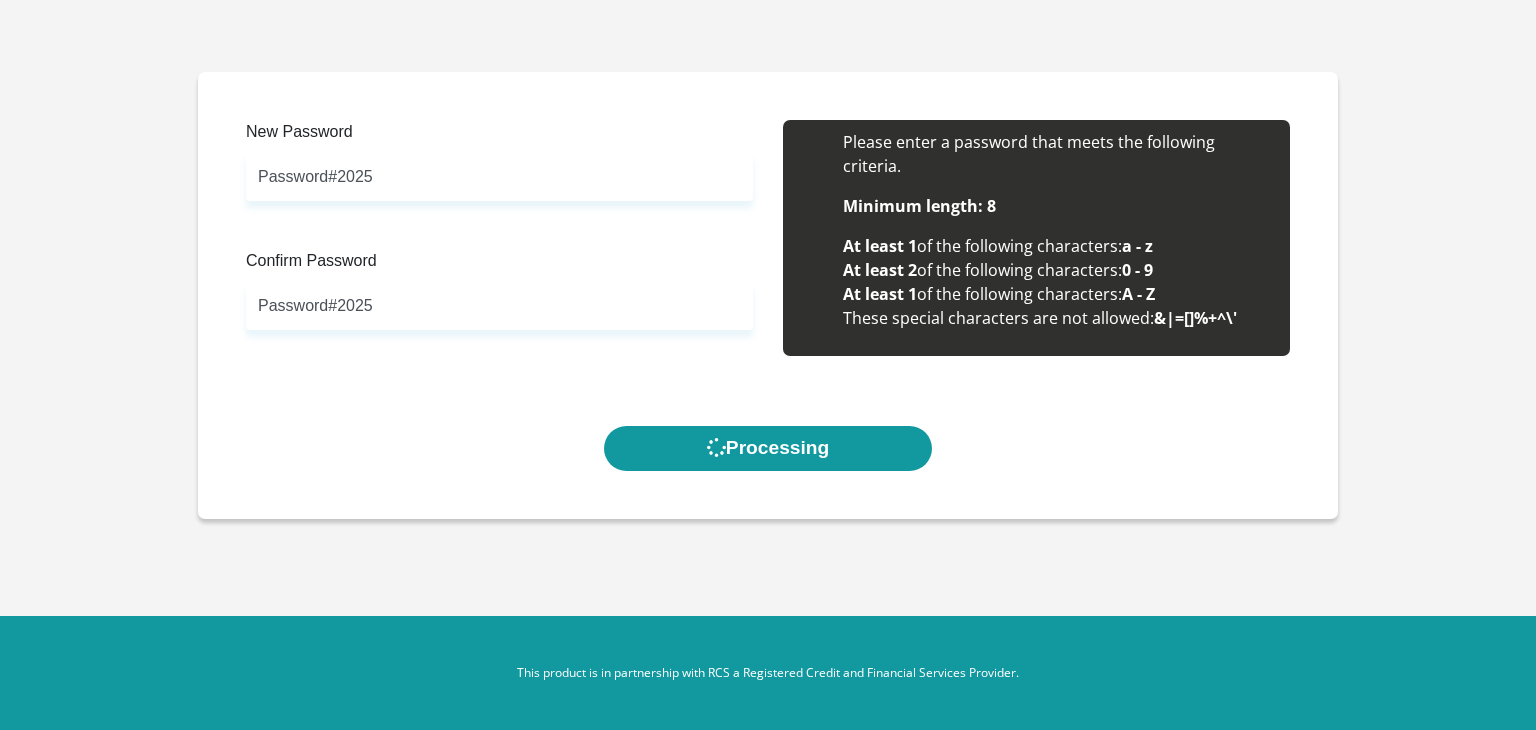 scroll, scrollTop: 0, scrollLeft: 0, axis: both 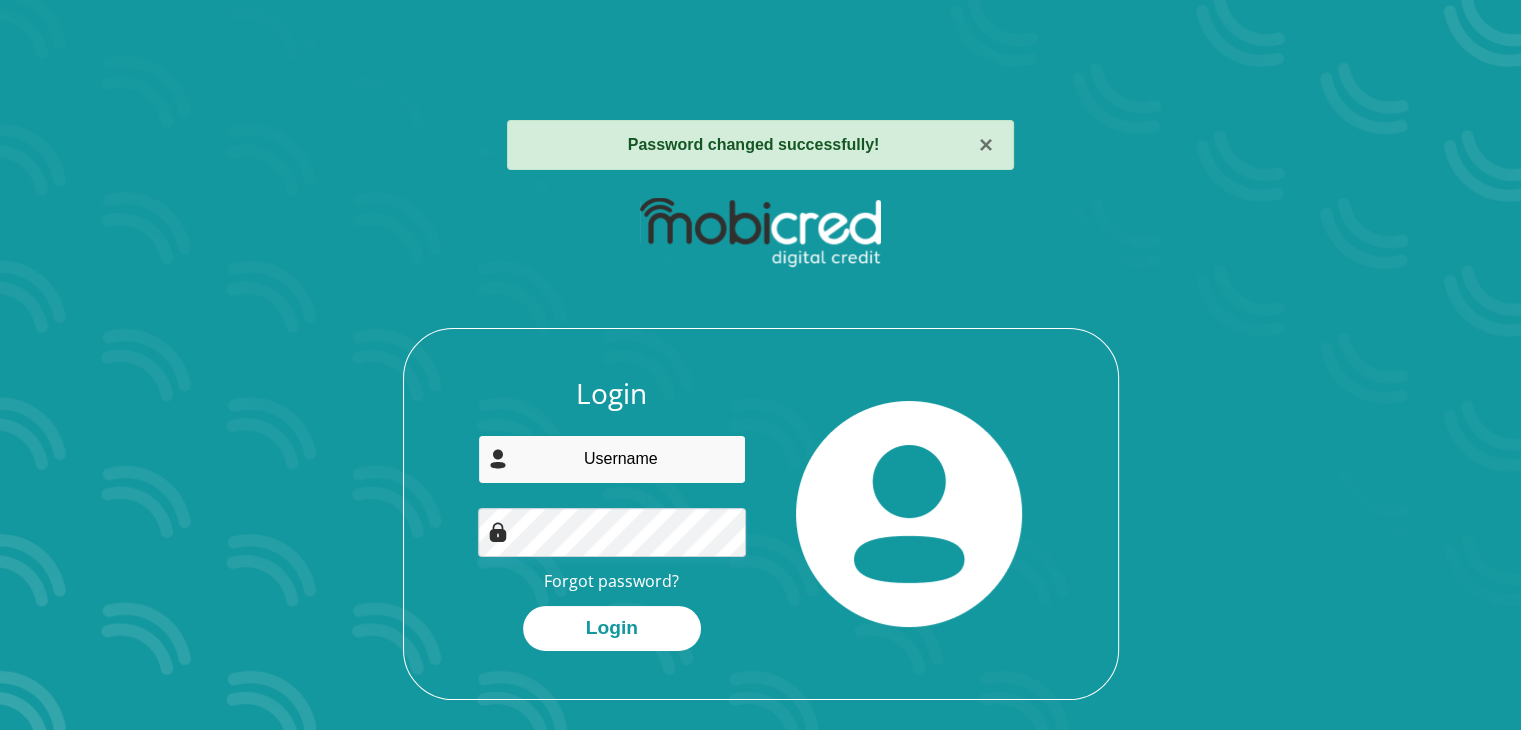 click at bounding box center (612, 459) 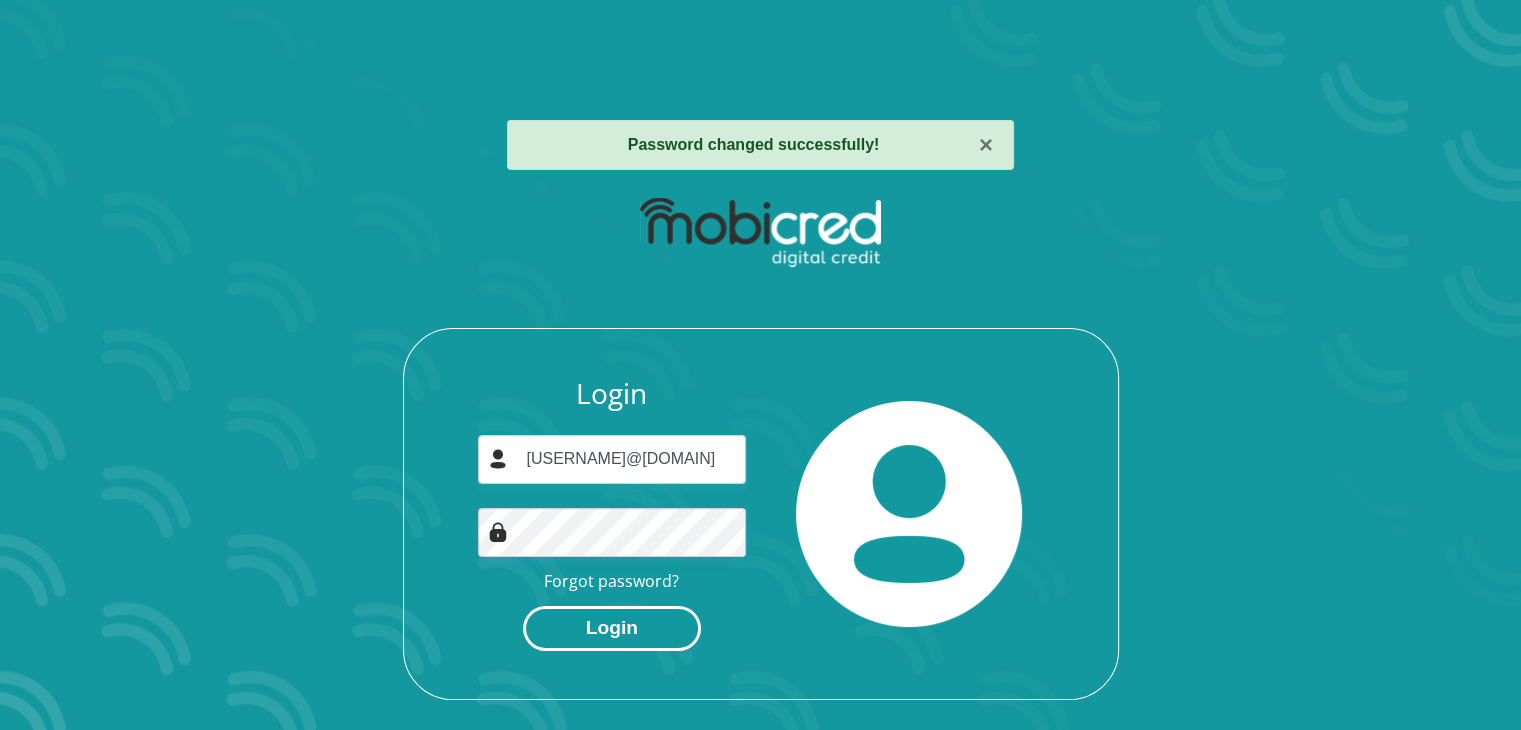 click on "Login" at bounding box center [612, 628] 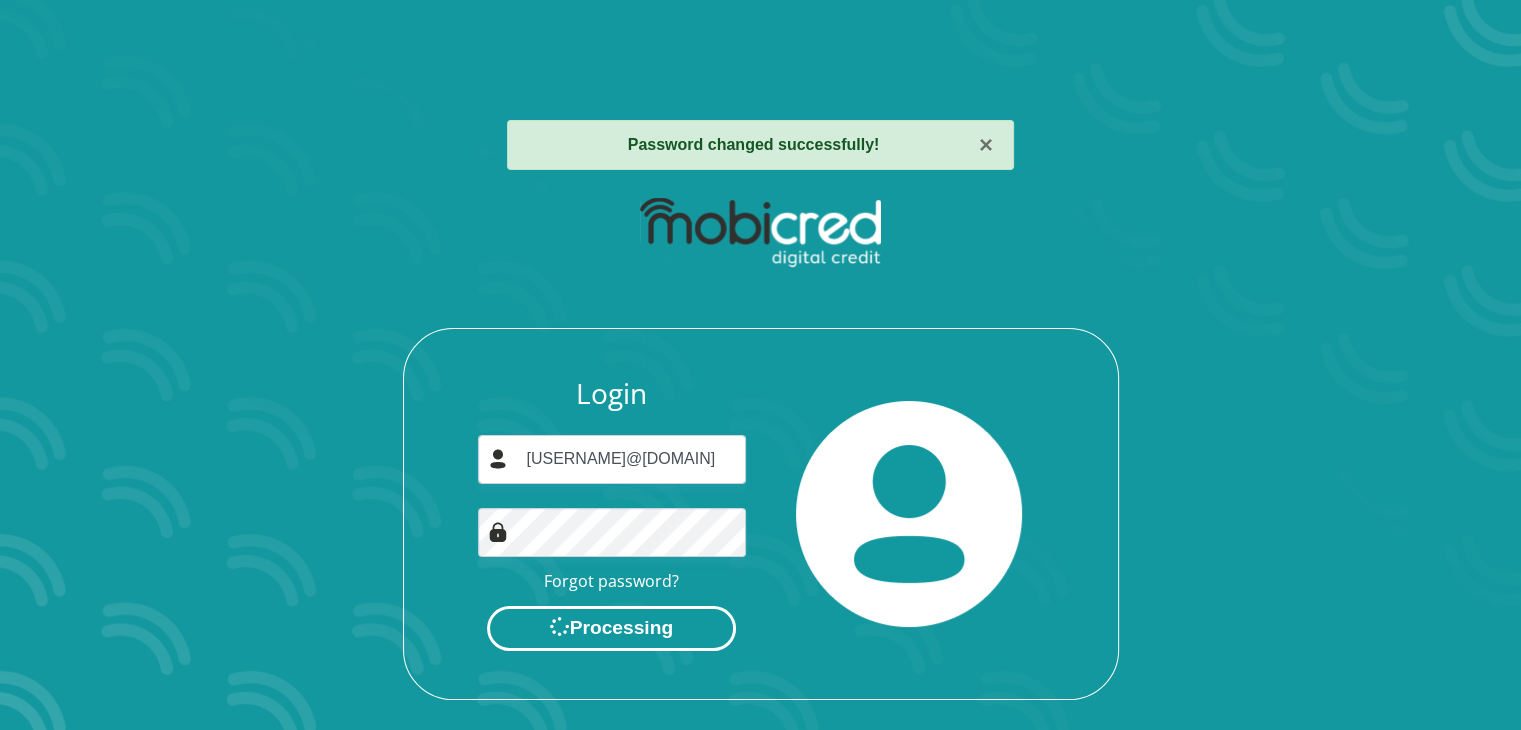 scroll, scrollTop: 0, scrollLeft: 0, axis: both 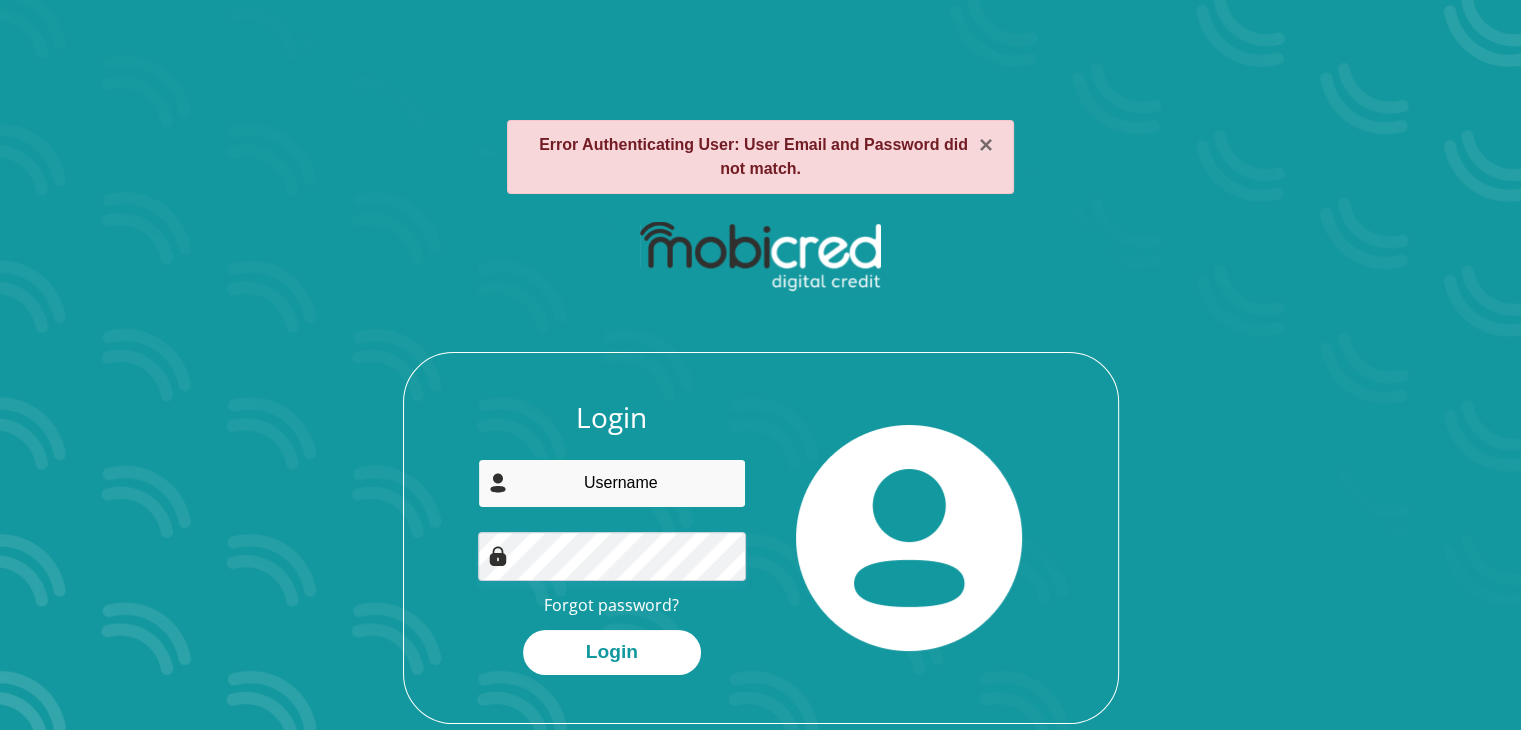 click at bounding box center (612, 483) 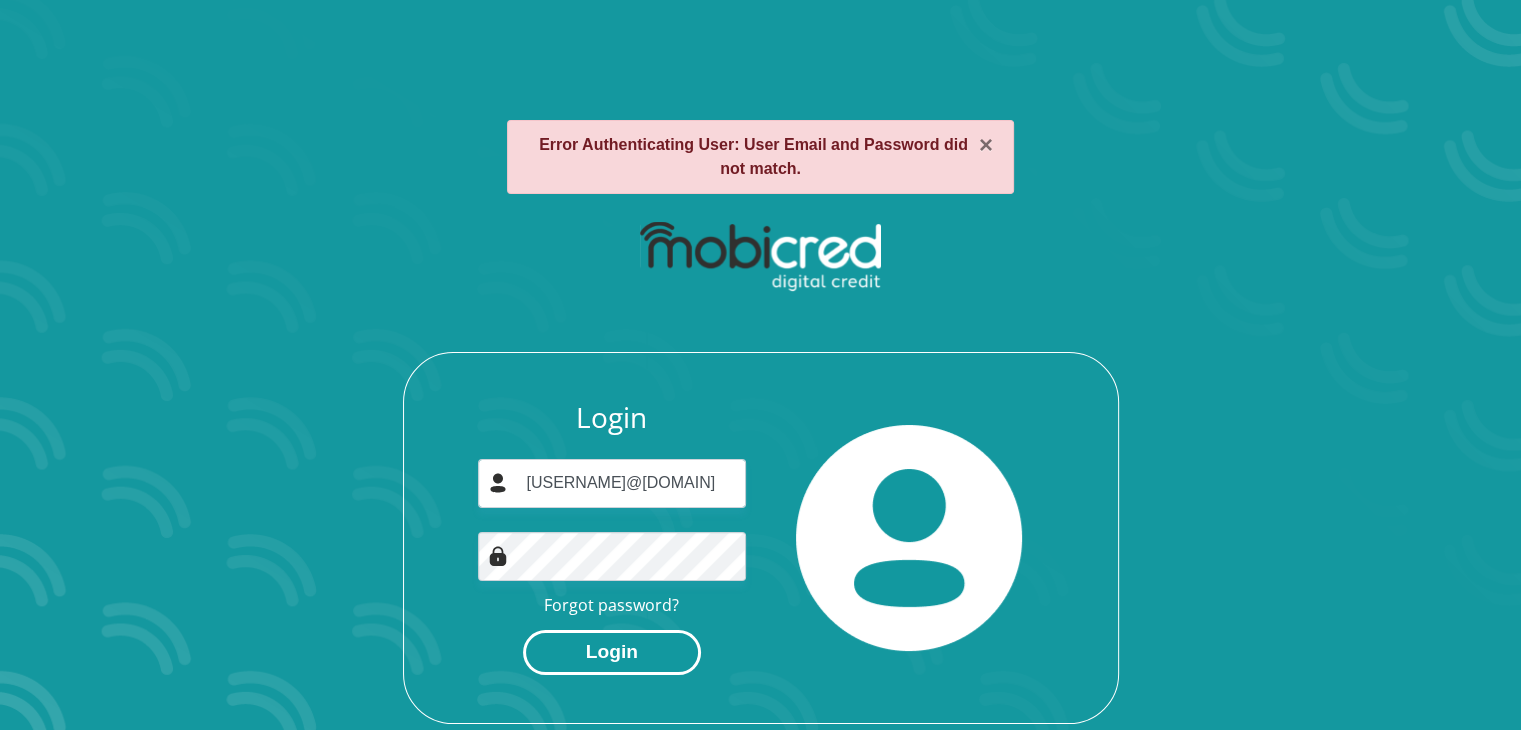 click on "Login" at bounding box center [612, 652] 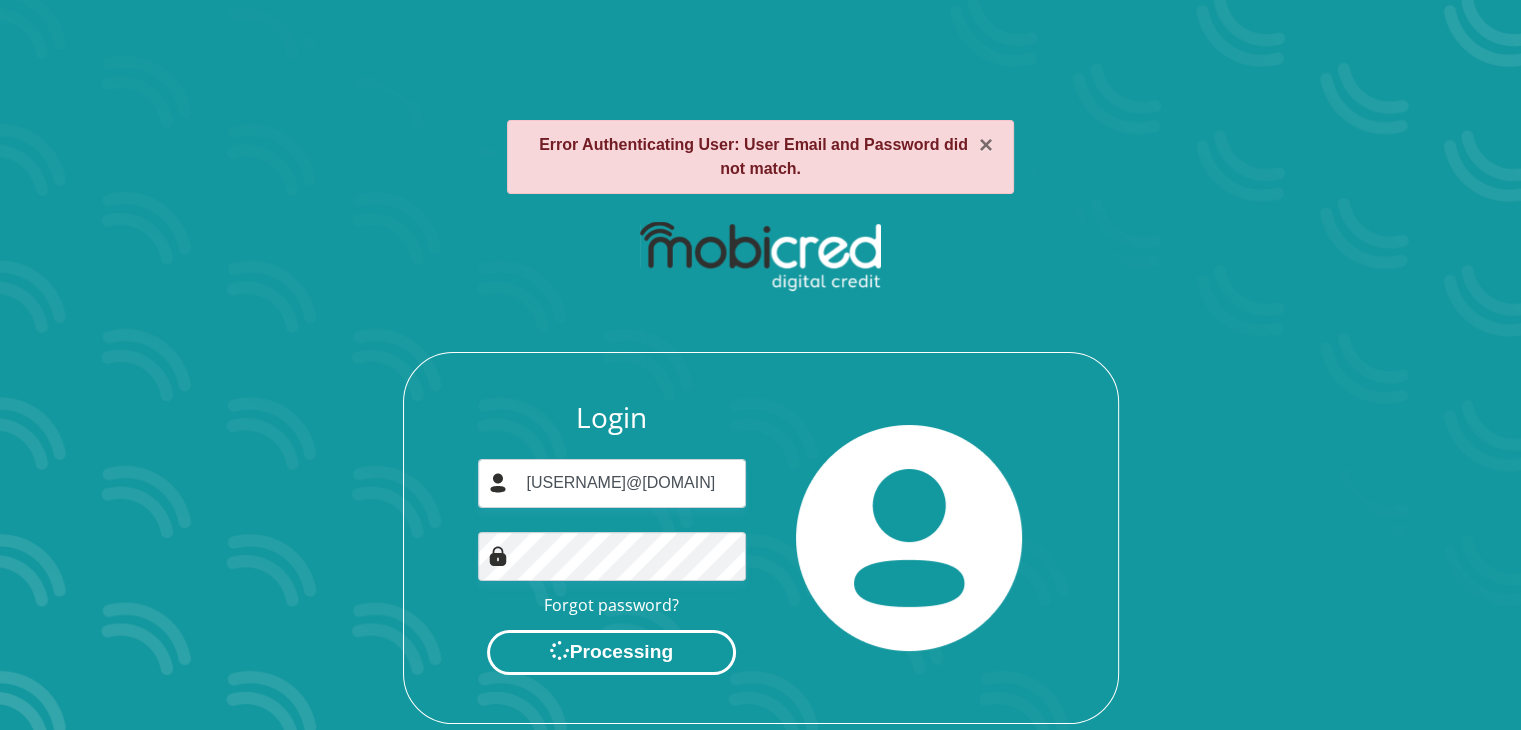 scroll, scrollTop: 0, scrollLeft: 0, axis: both 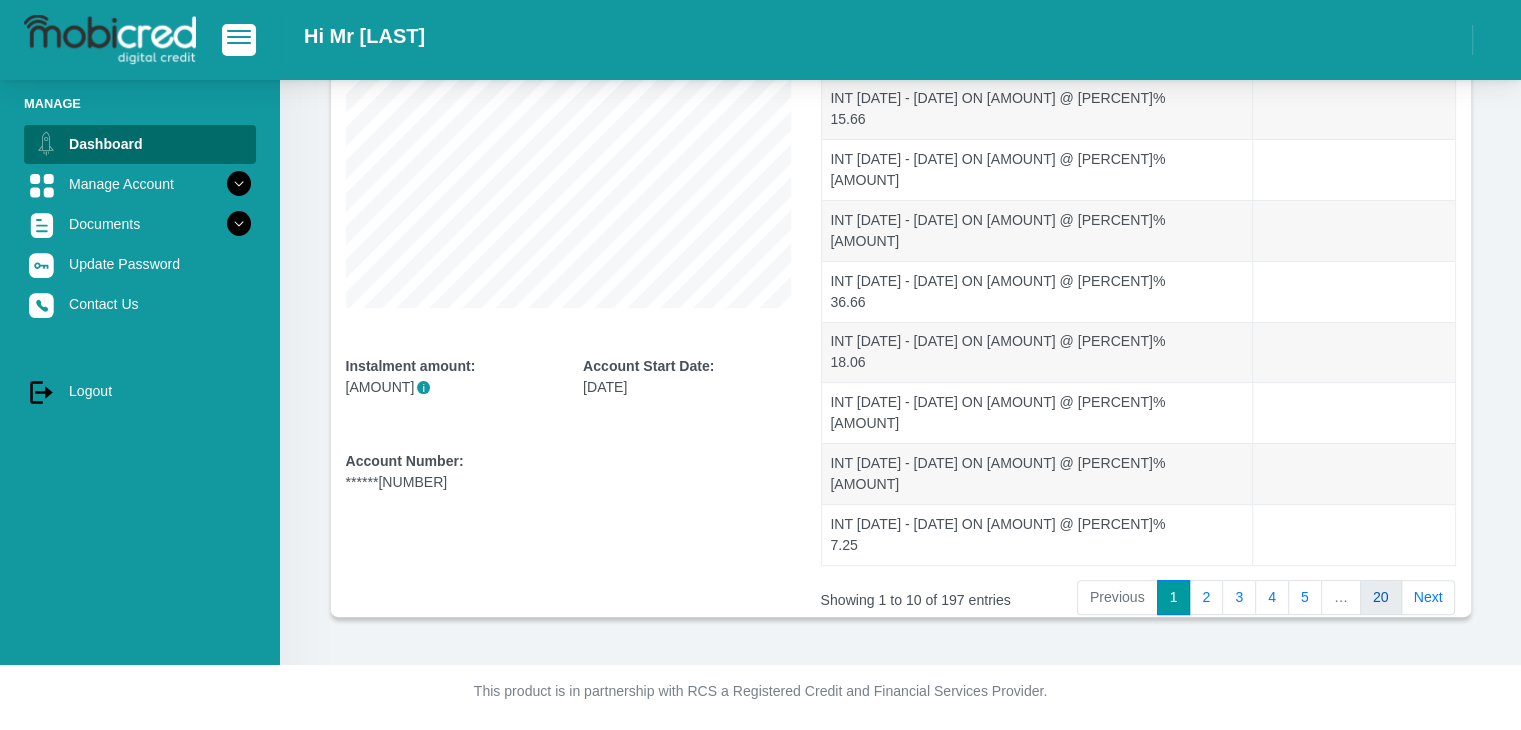 click on "20" at bounding box center (1381, 598) 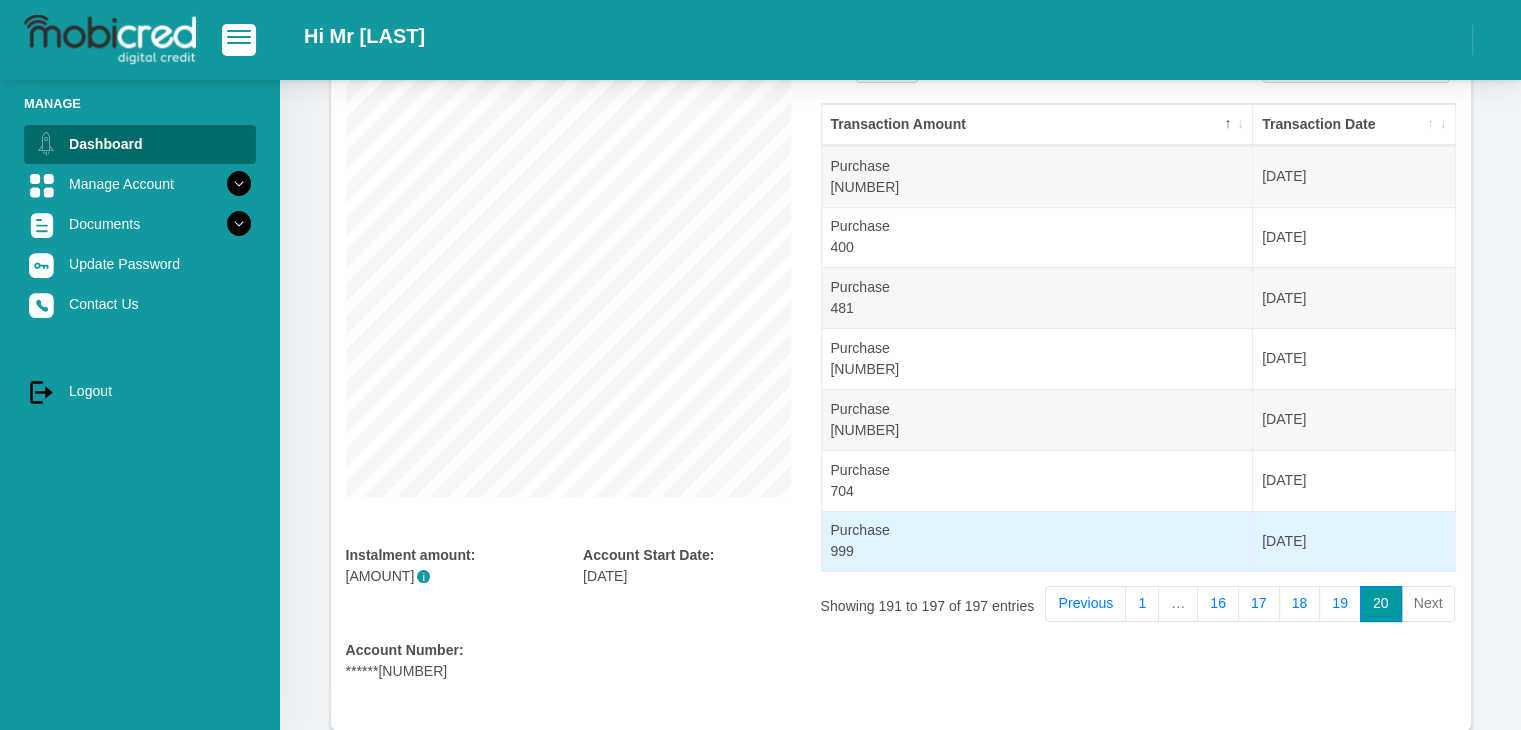 scroll, scrollTop: 200, scrollLeft: 0, axis: vertical 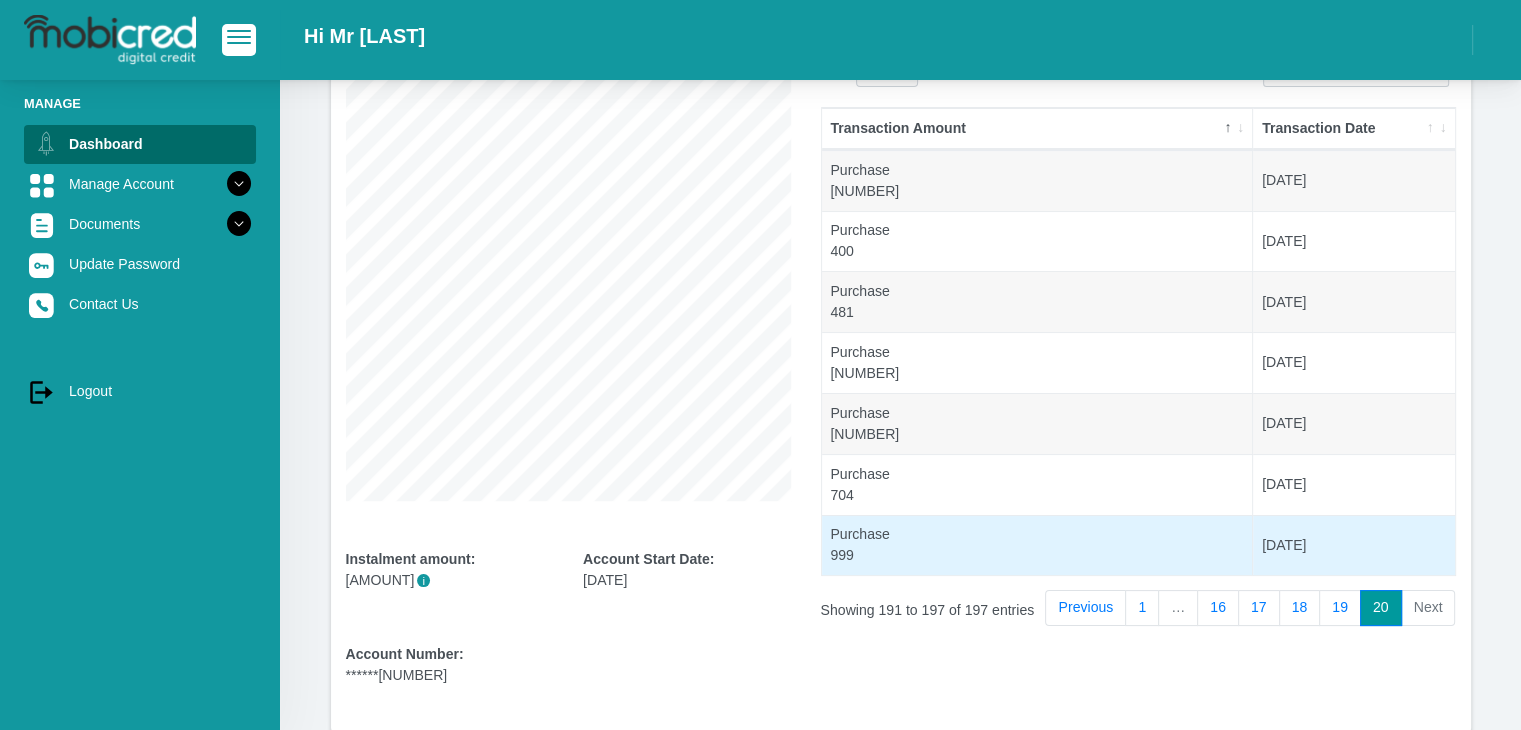 click on "Purchase [NUMBER]" at bounding box center (1038, 545) 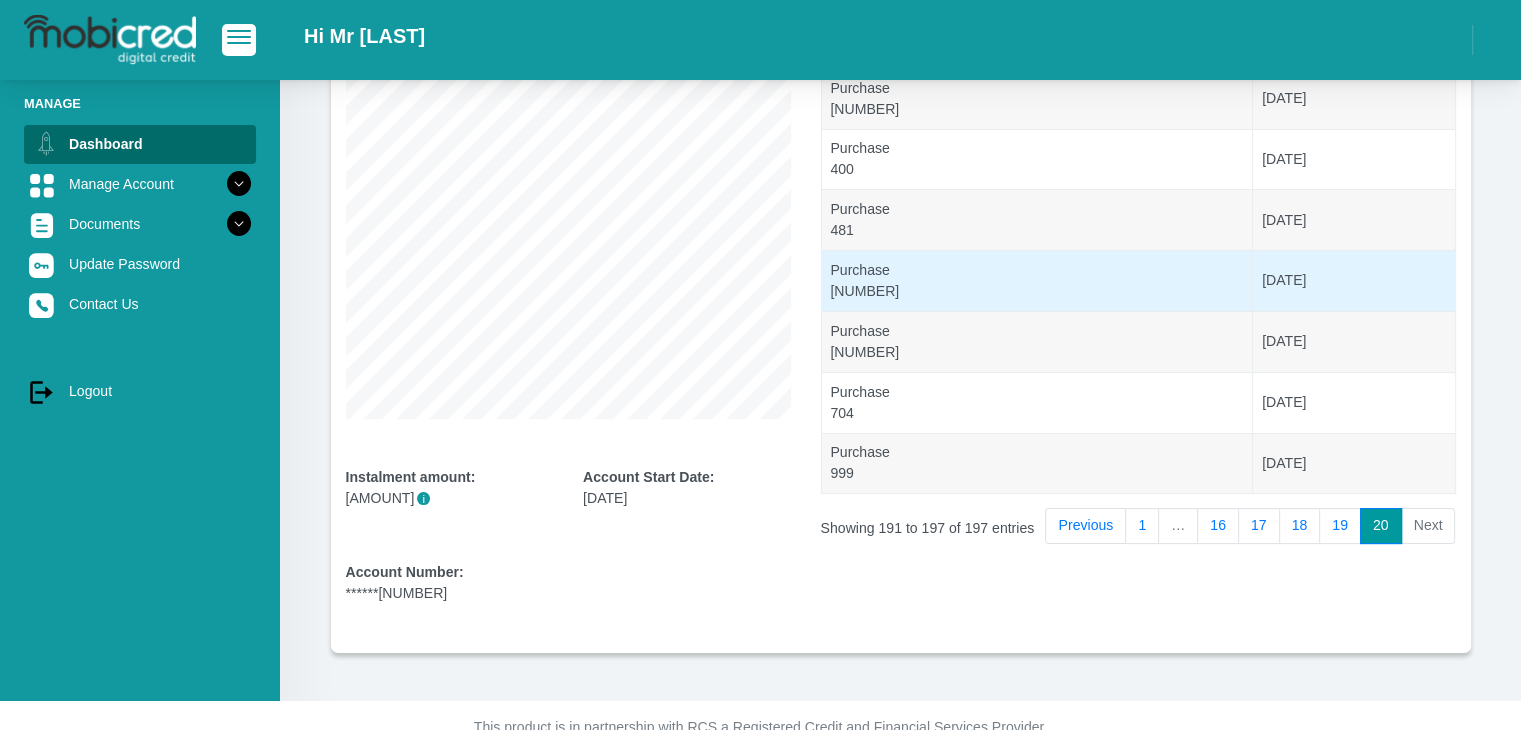 scroll, scrollTop: 284, scrollLeft: 0, axis: vertical 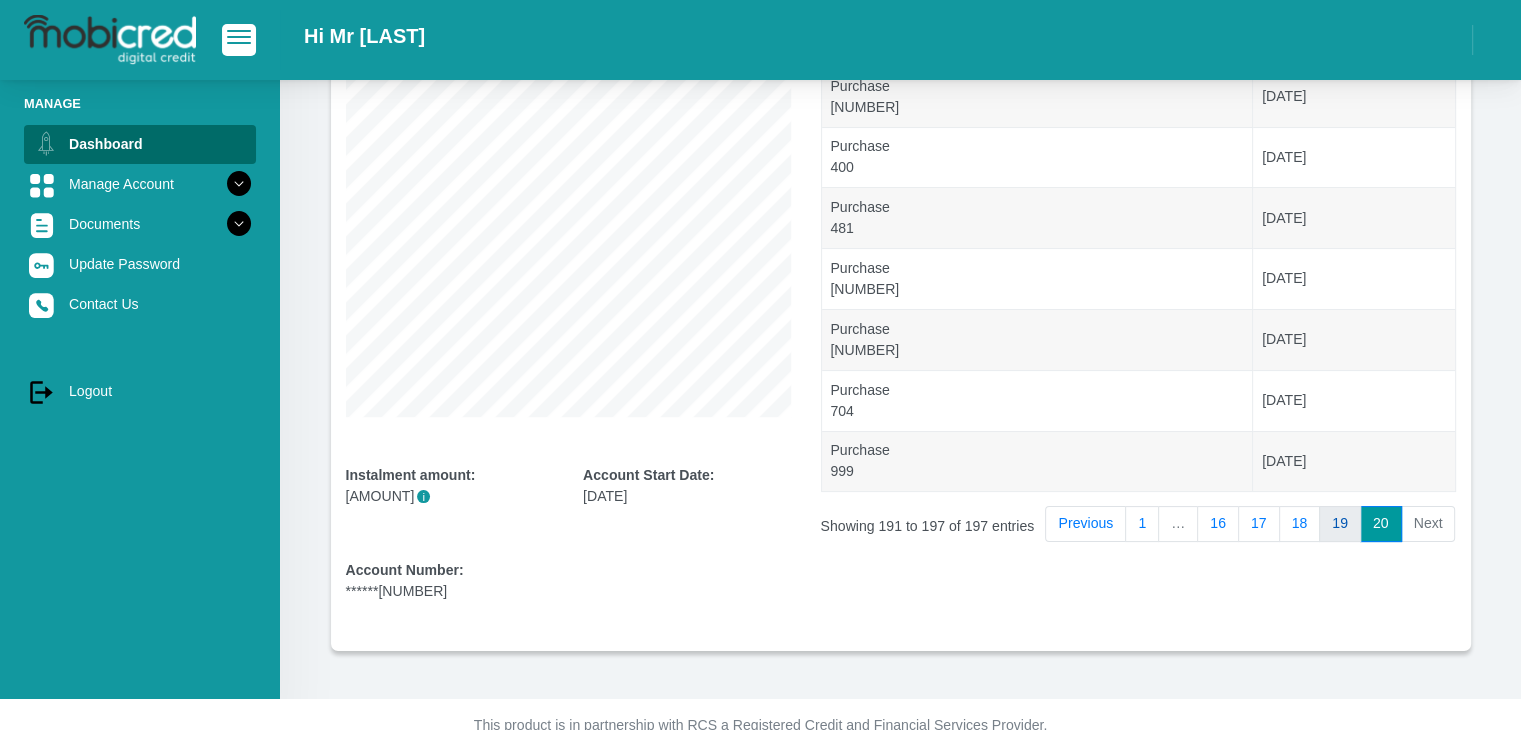 click on "19" at bounding box center (1340, 524) 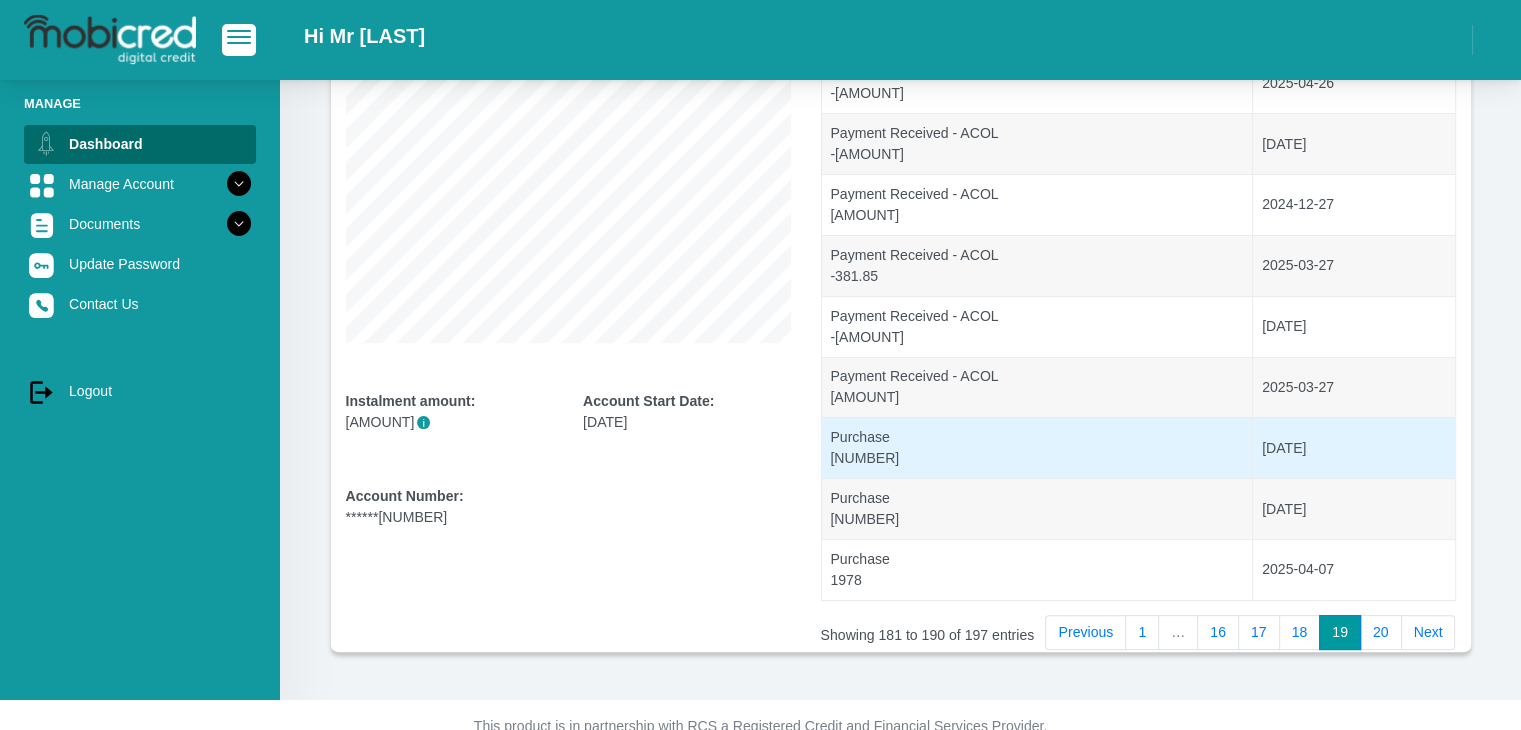 scroll, scrollTop: 360, scrollLeft: 0, axis: vertical 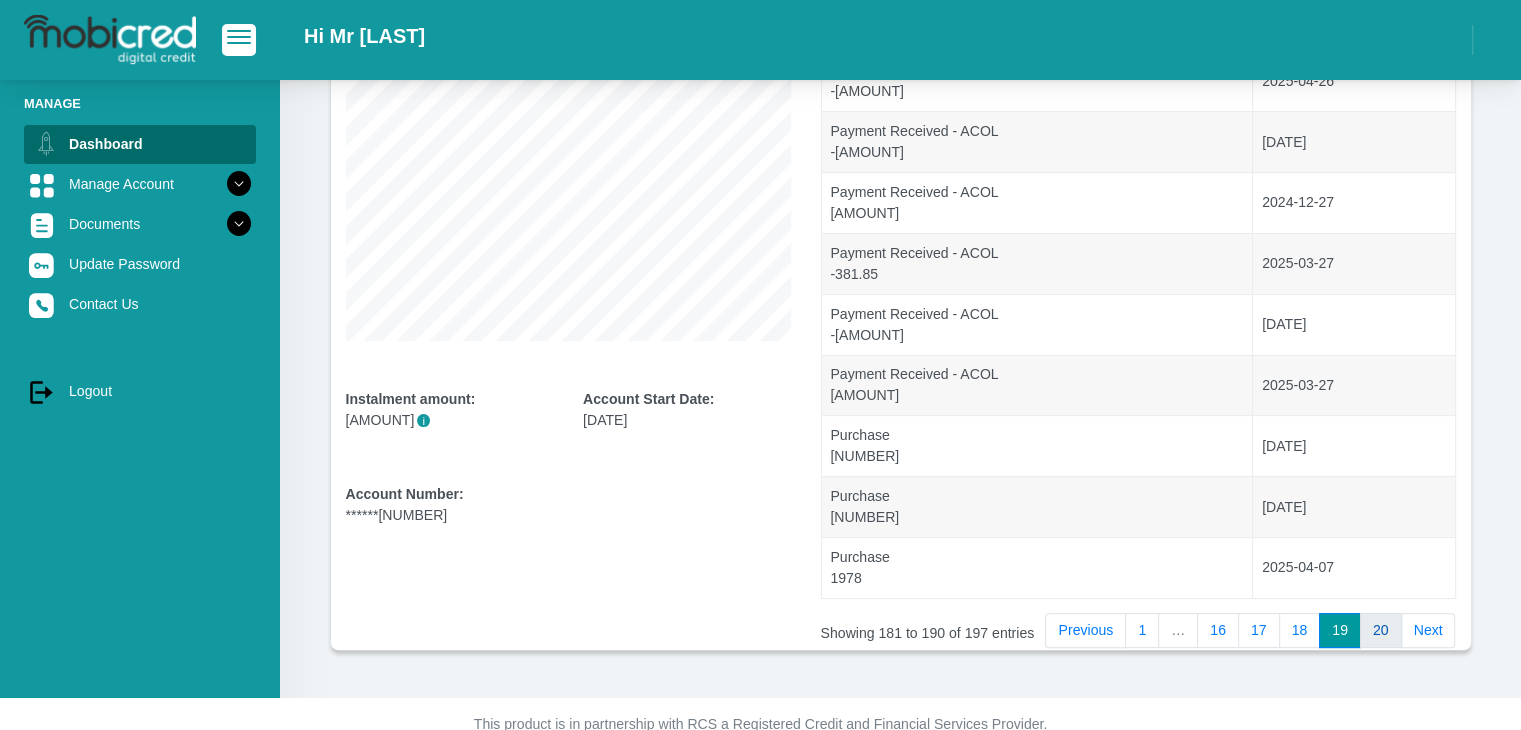 click on "20" at bounding box center (1381, 631) 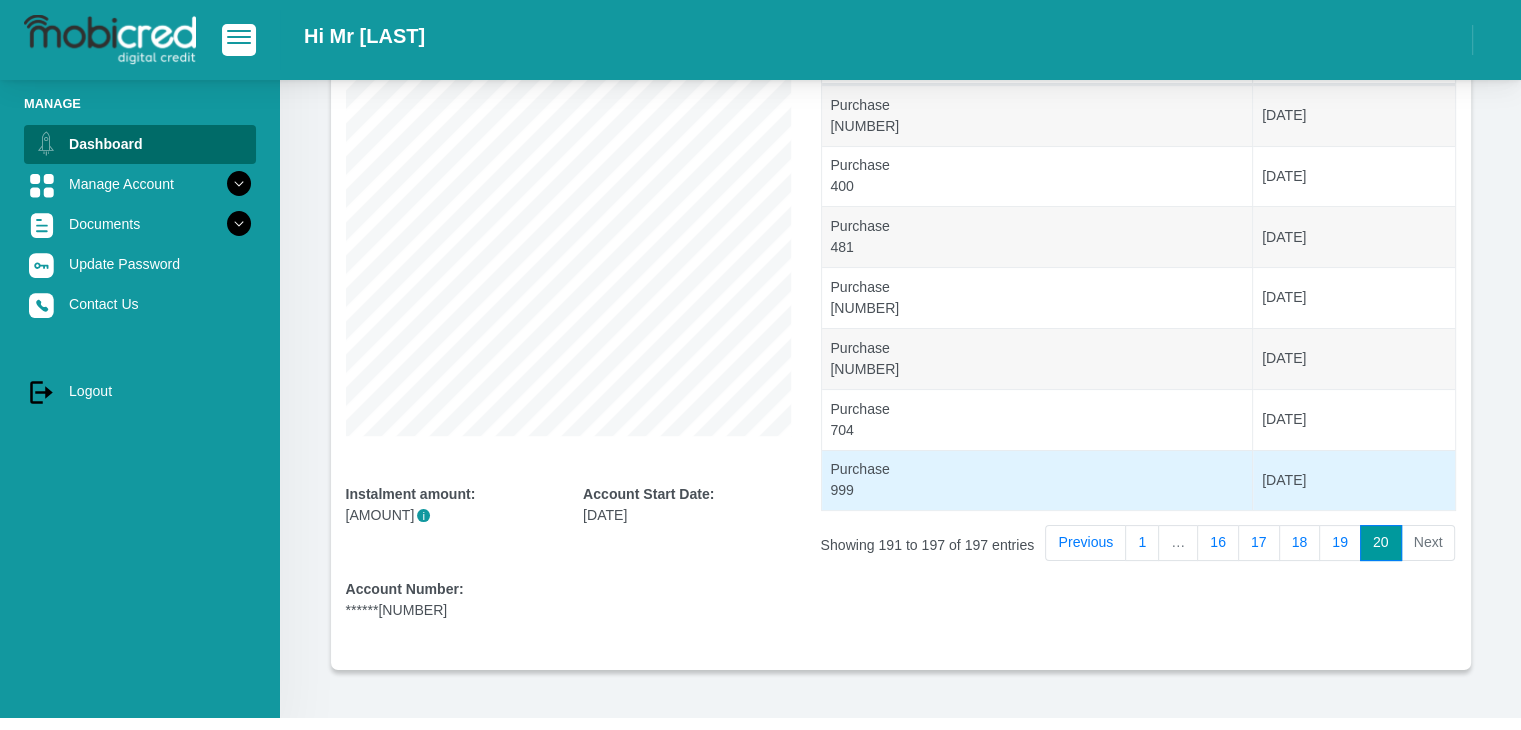 scroll, scrollTop: 266, scrollLeft: 0, axis: vertical 